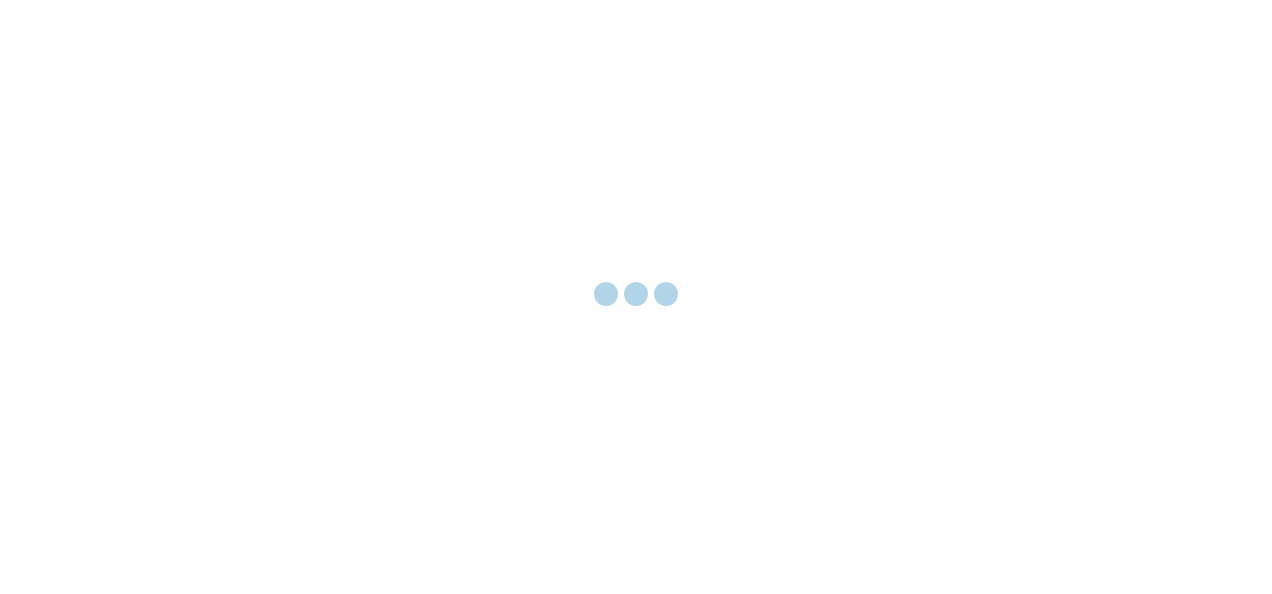 scroll, scrollTop: 0, scrollLeft: 0, axis: both 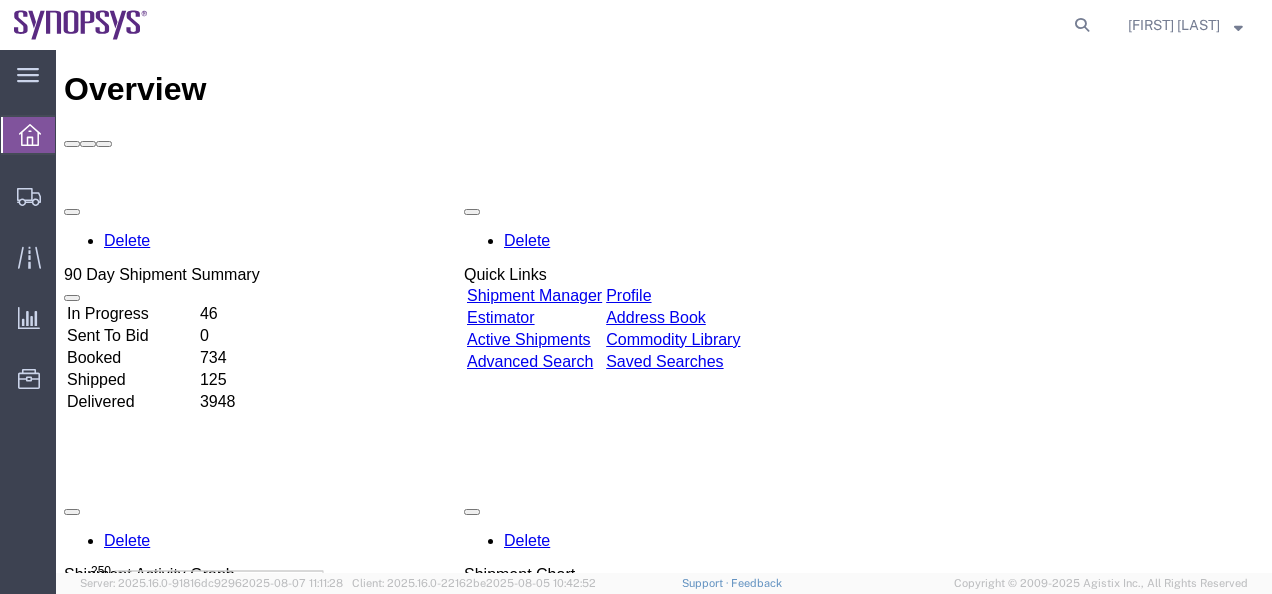 click on "Shipment Manager" at bounding box center (534, 295) 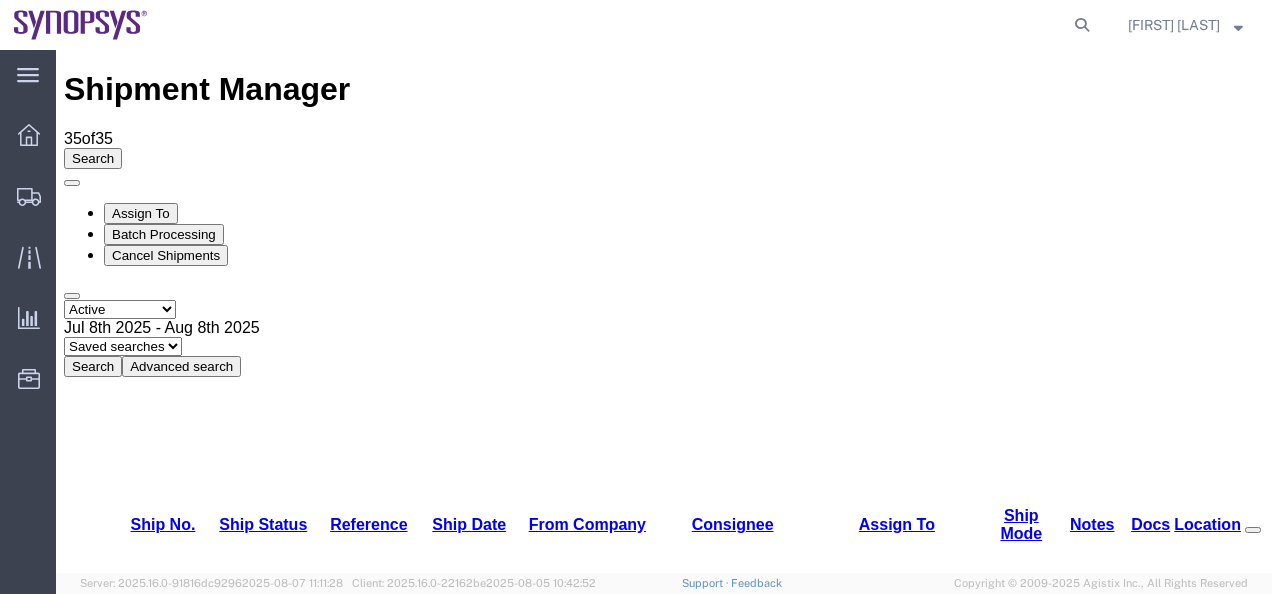 click on "56444251" at bounding box center (137, 2210) 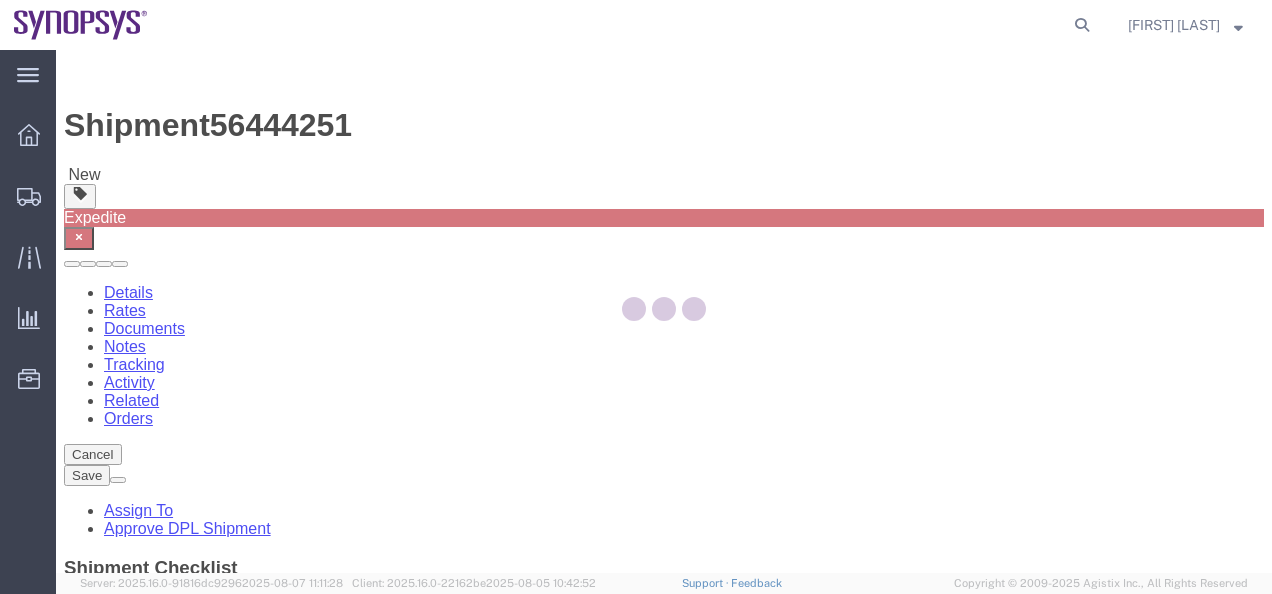 select on "63204" 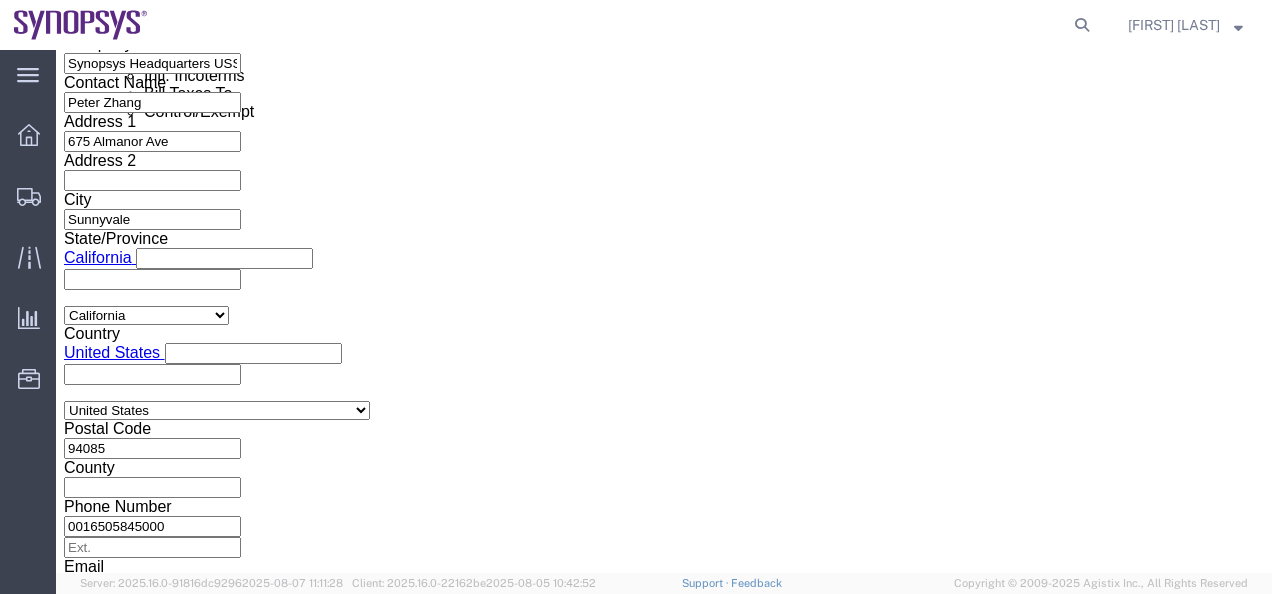 scroll, scrollTop: 1367, scrollLeft: 0, axis: vertical 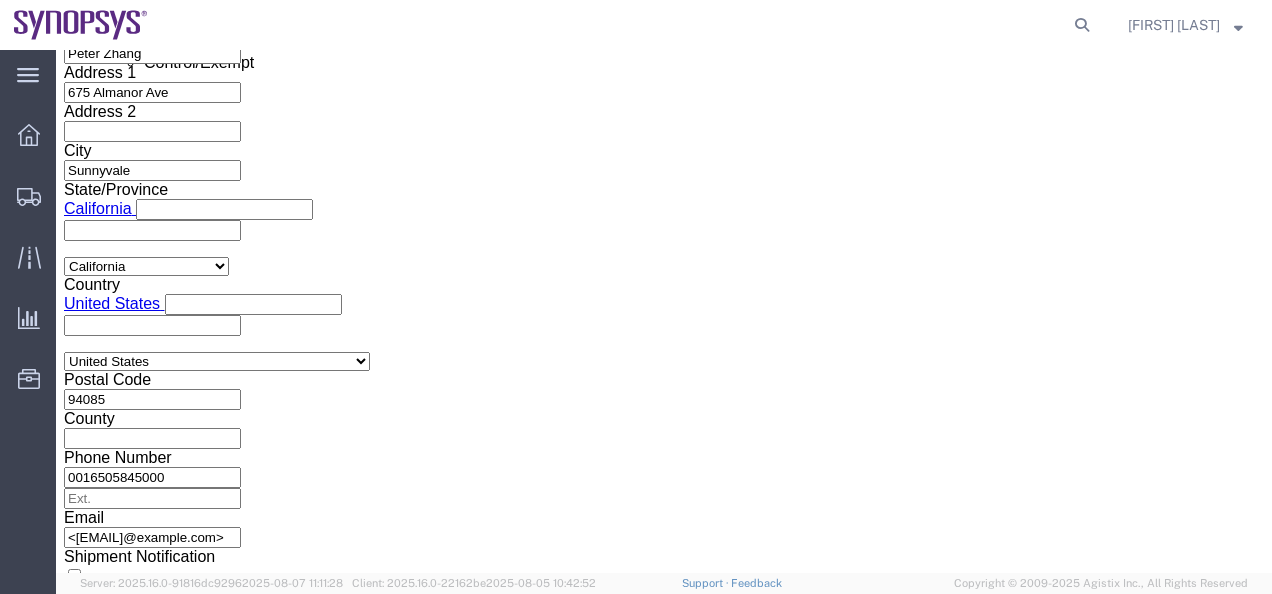 click on "Continue" 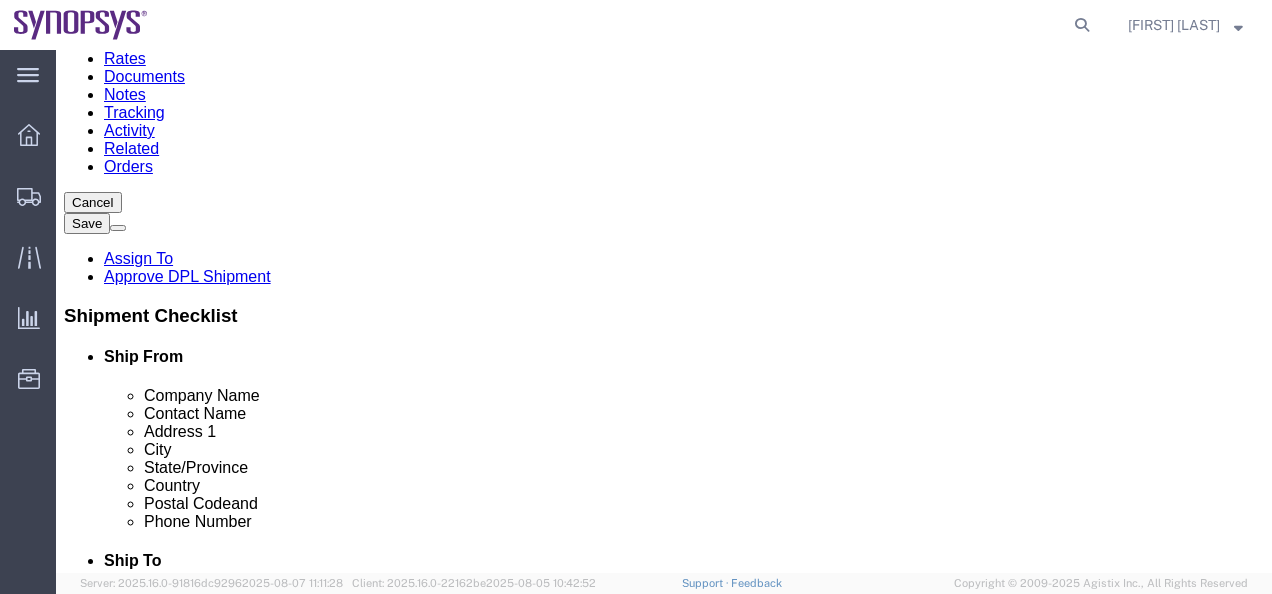 click on "Pieces: 1.00 Not otherwise specified Total value: 9000.00 USD" 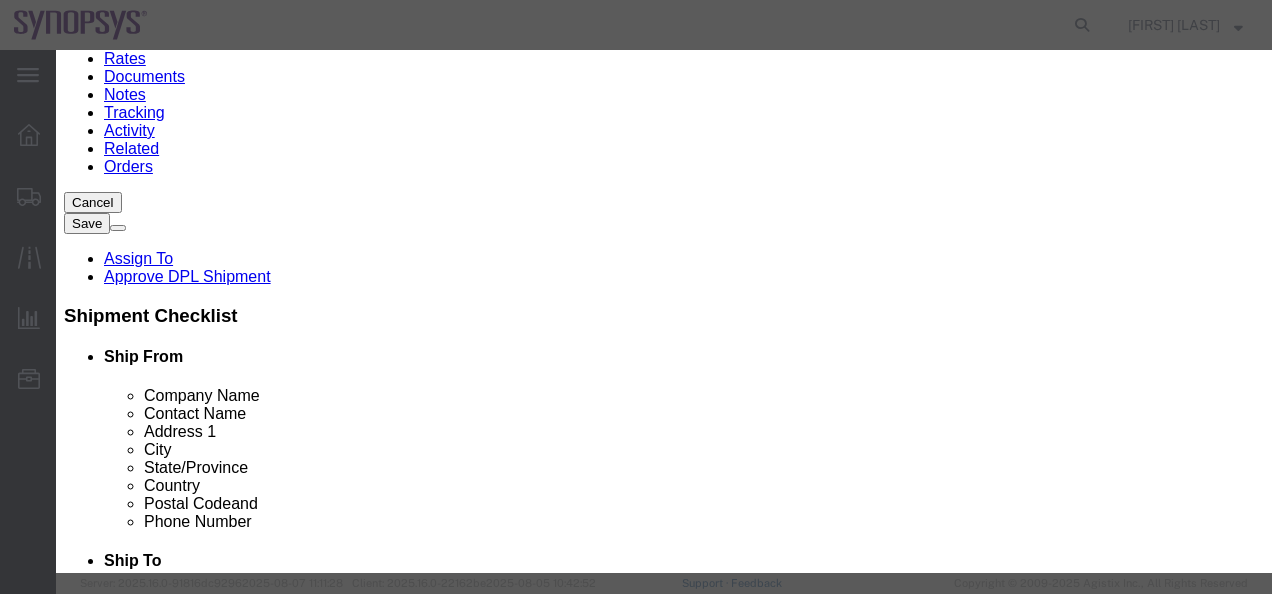 scroll, scrollTop: 58, scrollLeft: 0, axis: vertical 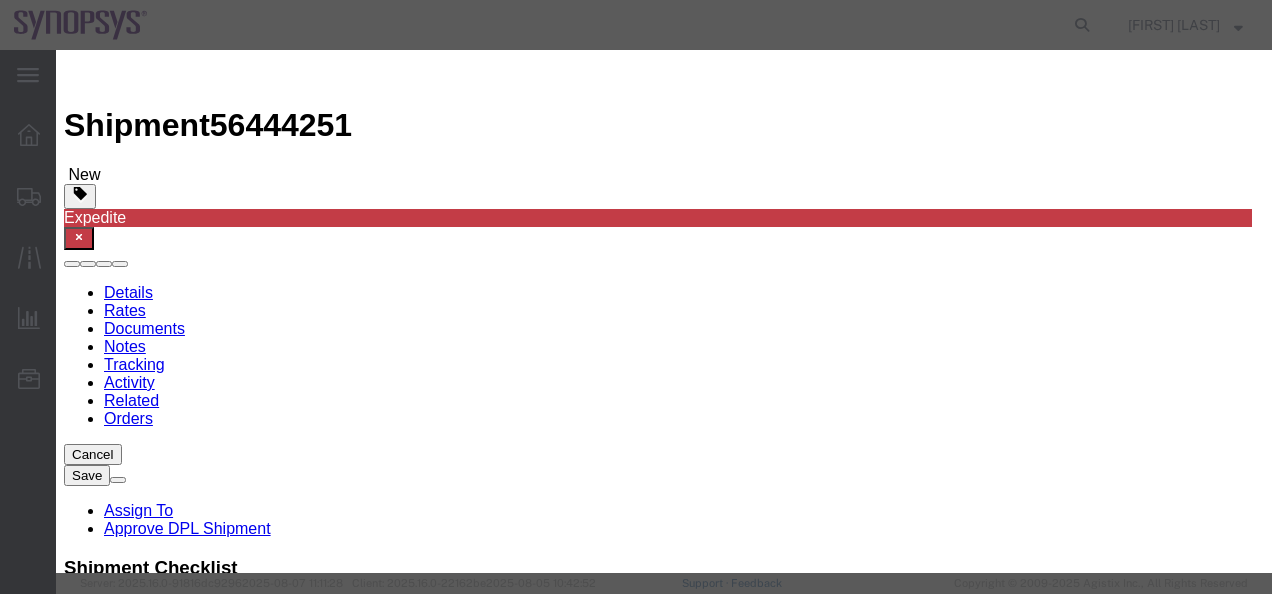click on "Save & Add Another Save & Close Close" 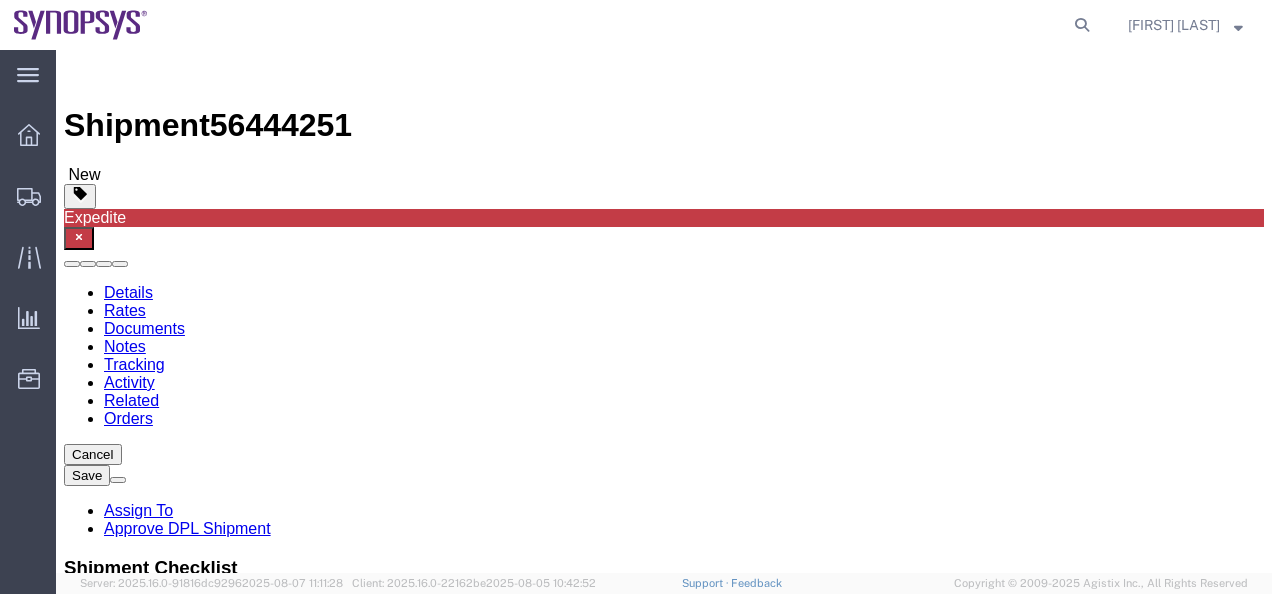 click on "Assign To" 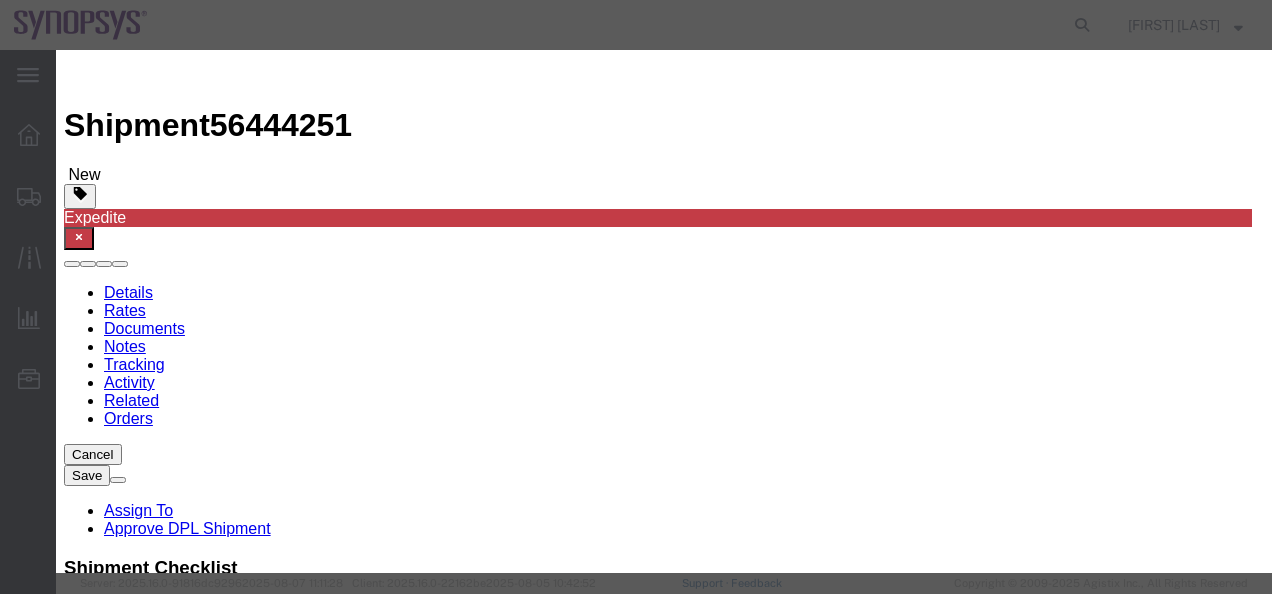 select on "117156" 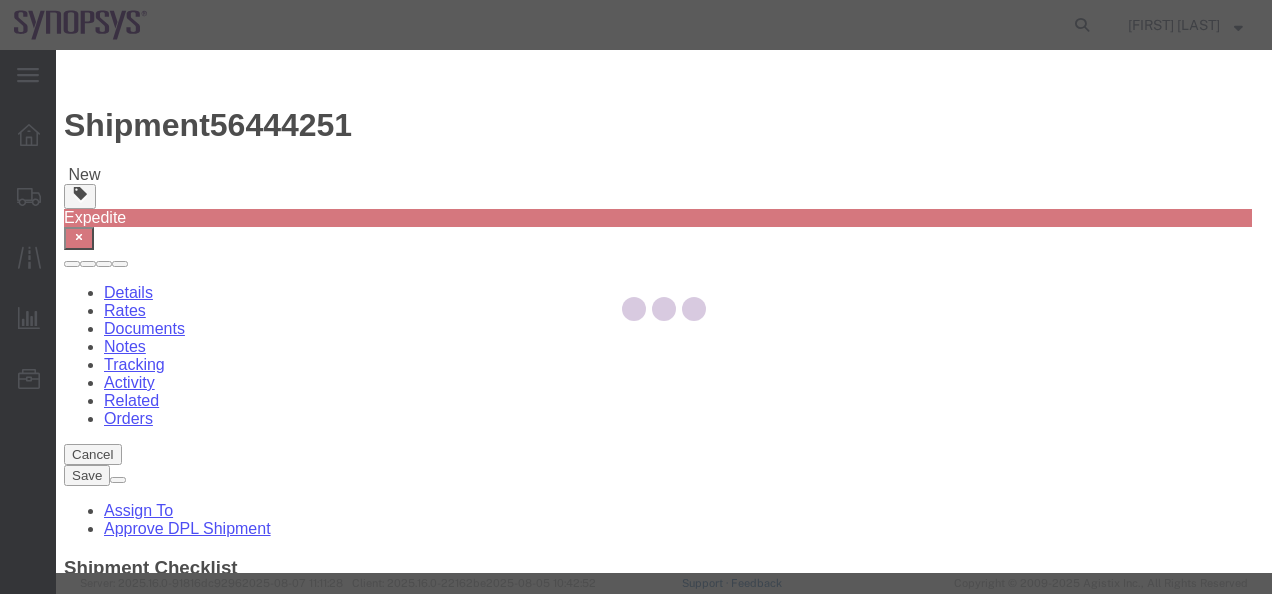 select 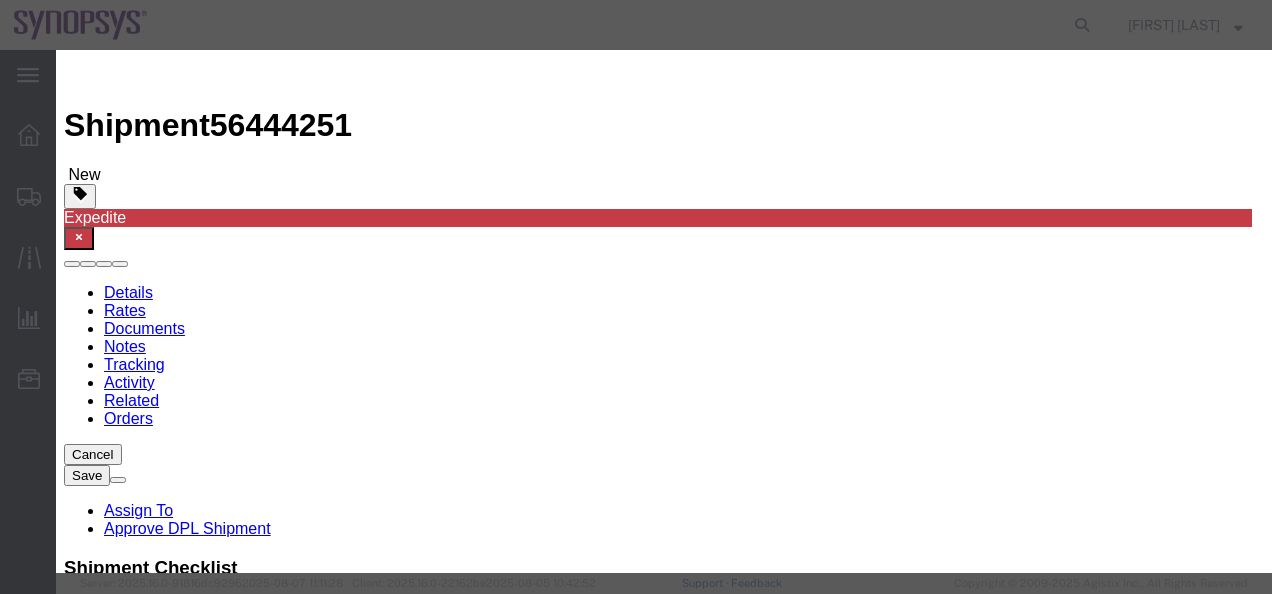 type on "shipp" 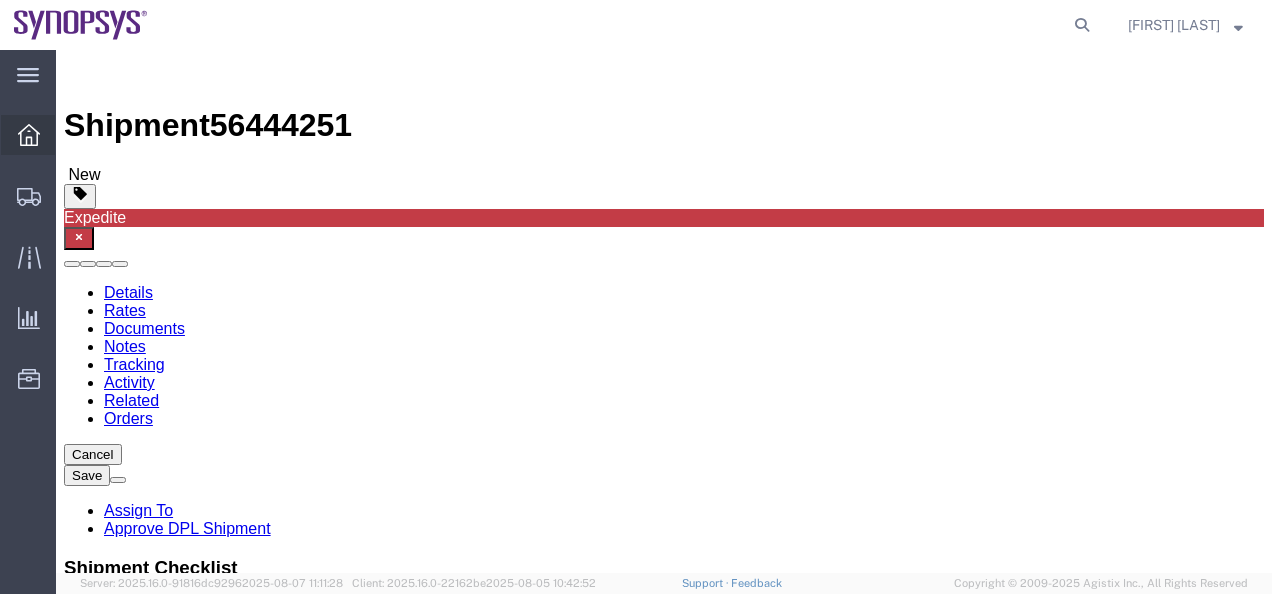 click 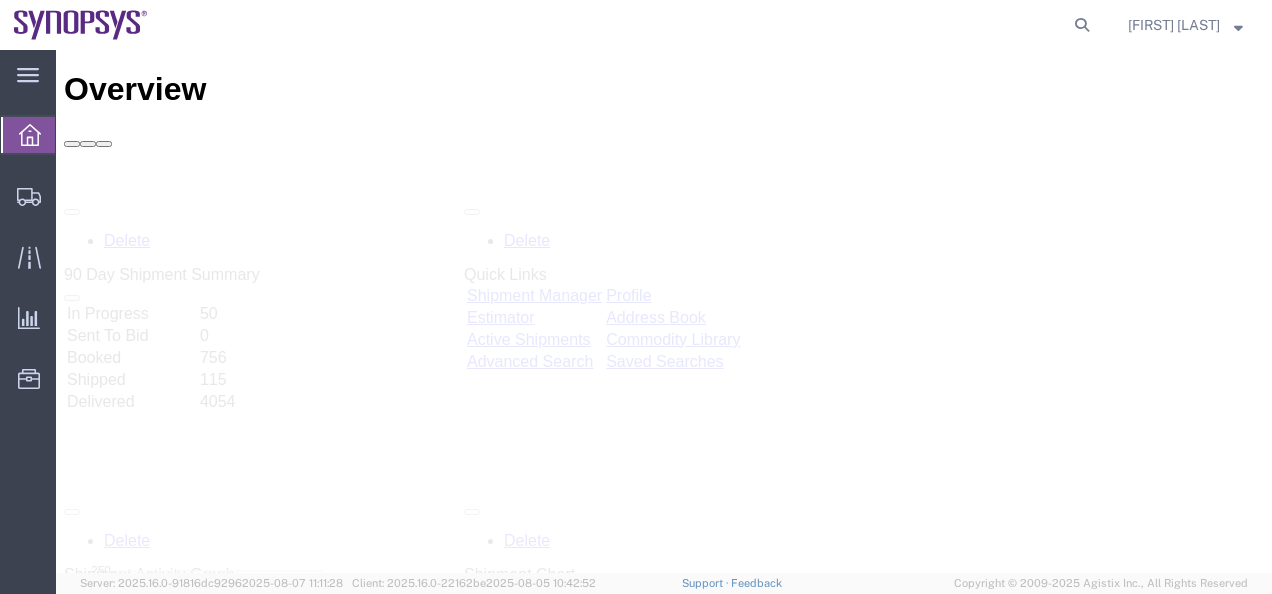 scroll, scrollTop: 0, scrollLeft: 0, axis: both 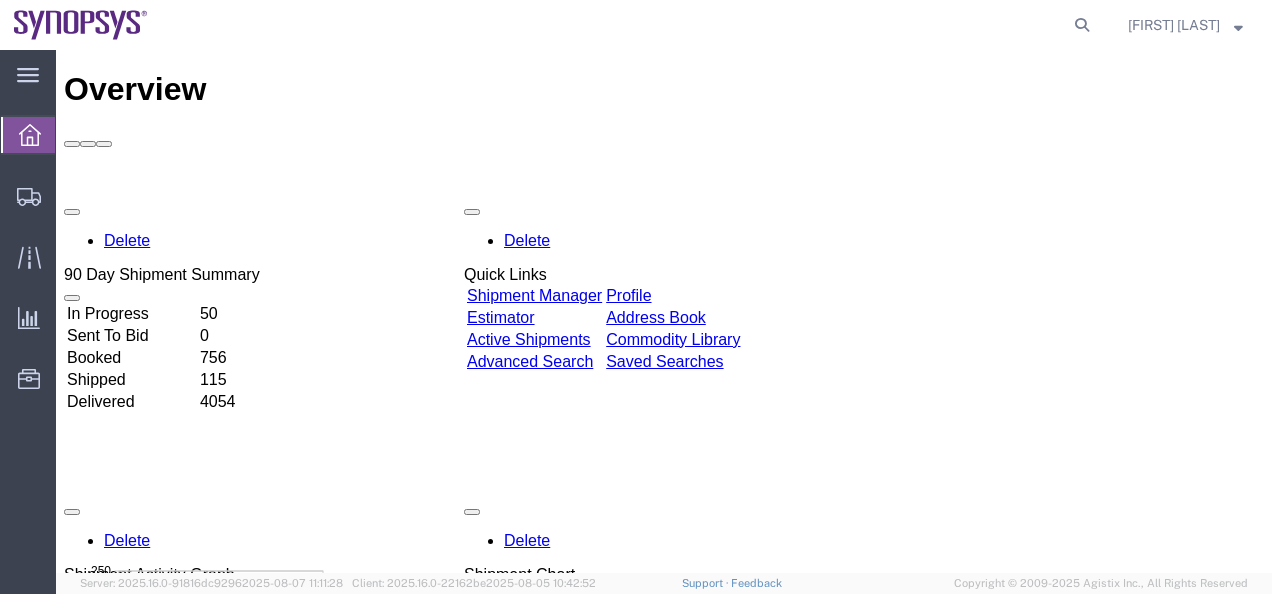 click on "Shipment Manager" at bounding box center [534, 295] 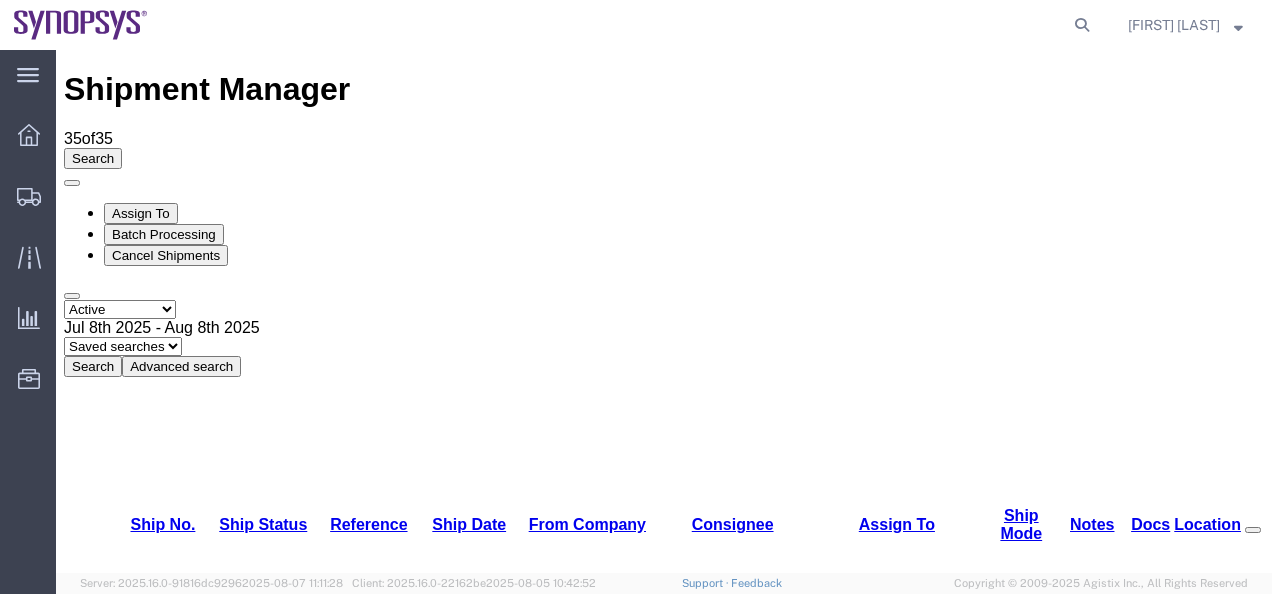 click on "Synopsys Nepean CA09" at bounding box center [533, 1945] 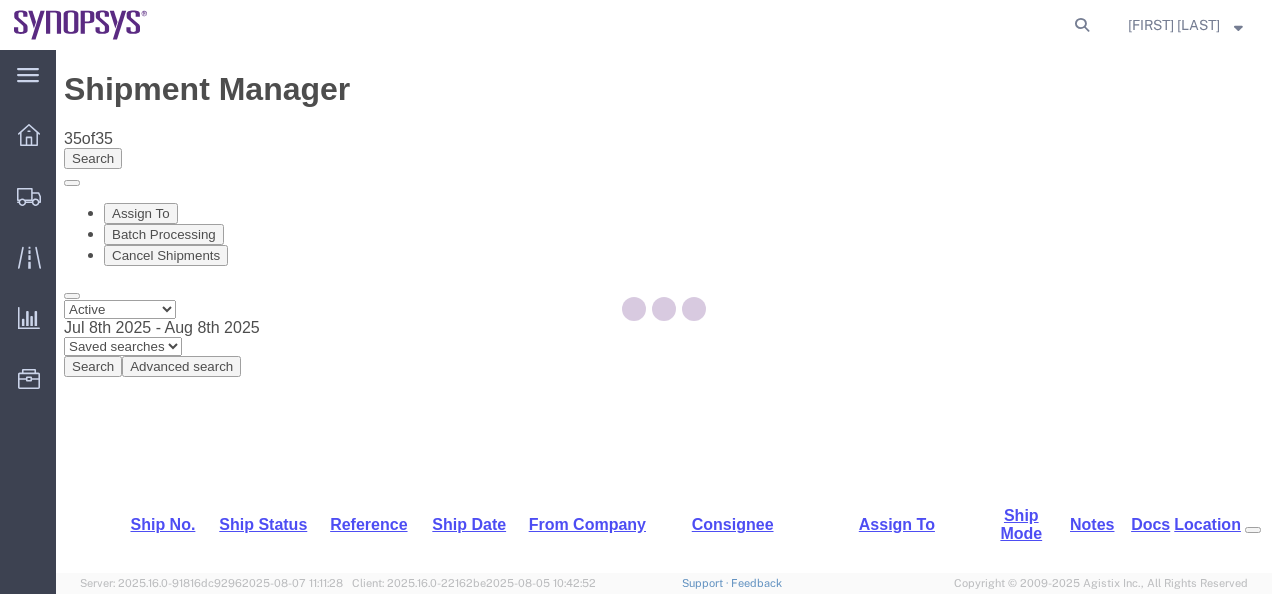 select on "63079" 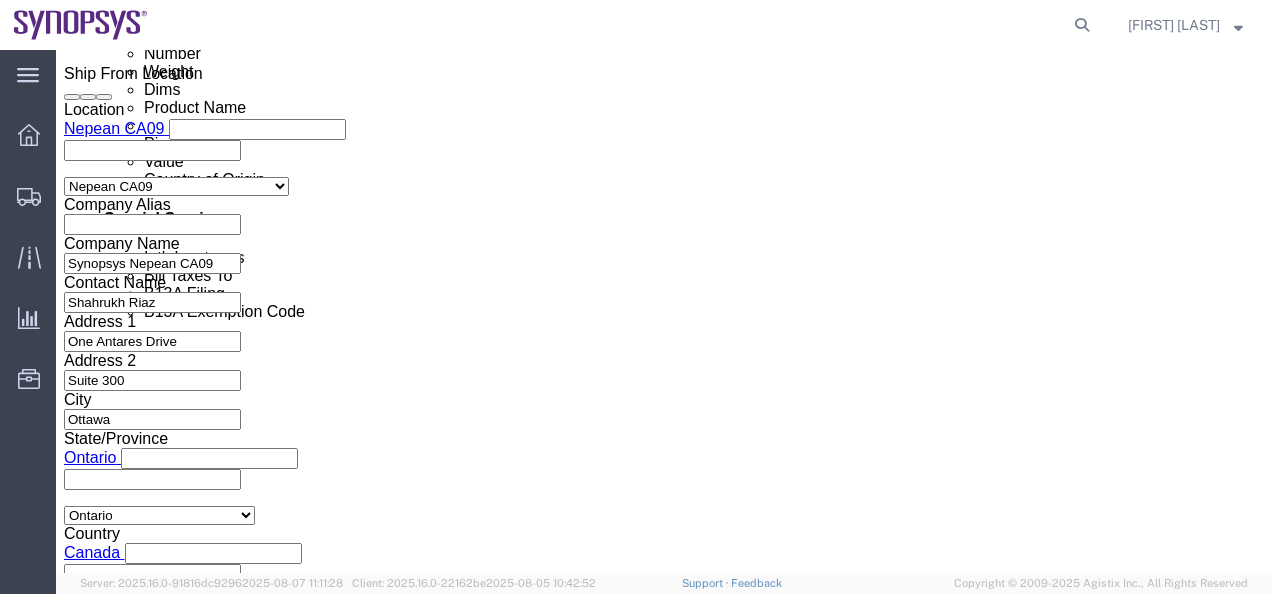 scroll, scrollTop: 1367, scrollLeft: 0, axis: vertical 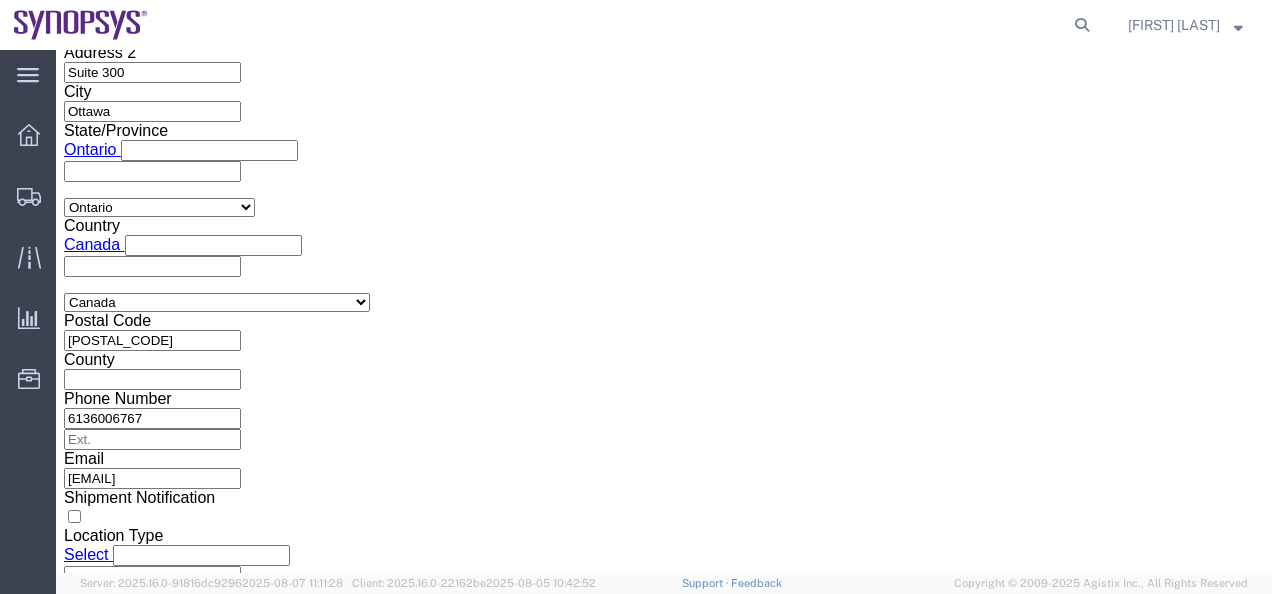 click on "Continue" 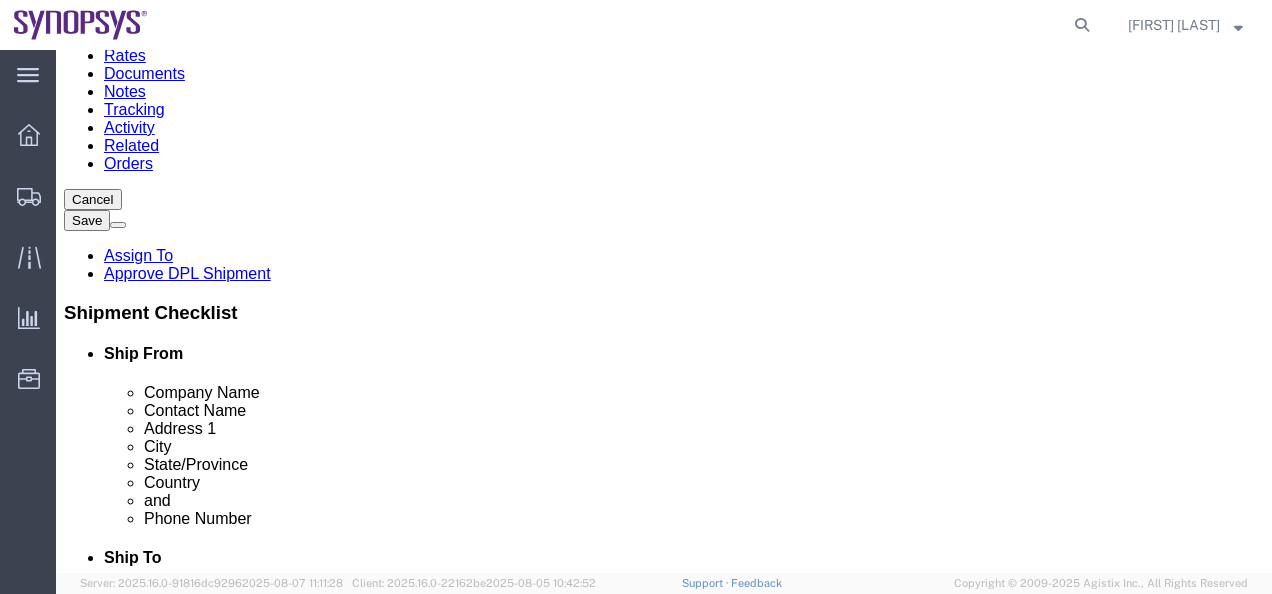 scroll, scrollTop: 195, scrollLeft: 0, axis: vertical 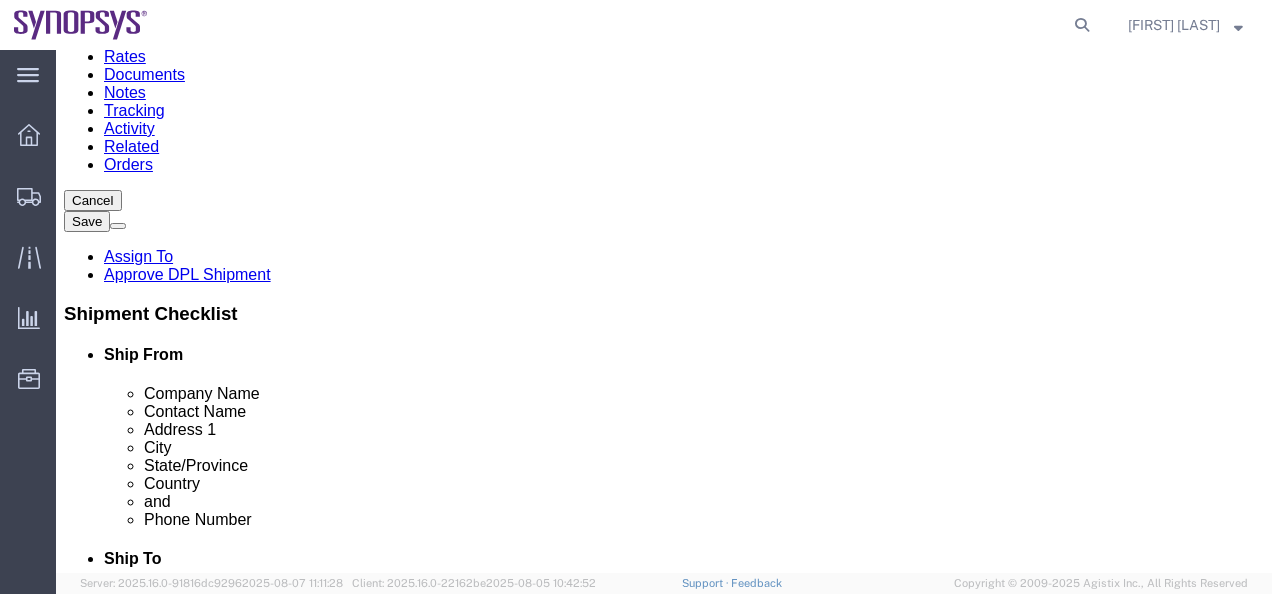 click on "Pieces: 1.00 Each Total value: 1000.00 CAD" 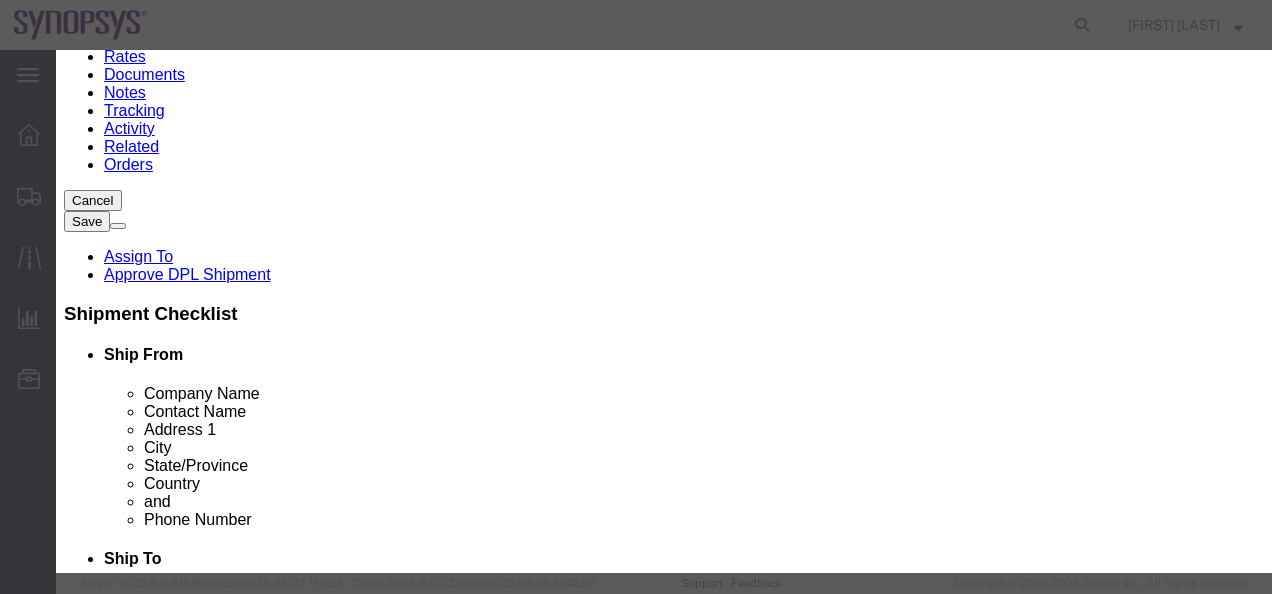 scroll, scrollTop: 400, scrollLeft: 0, axis: vertical 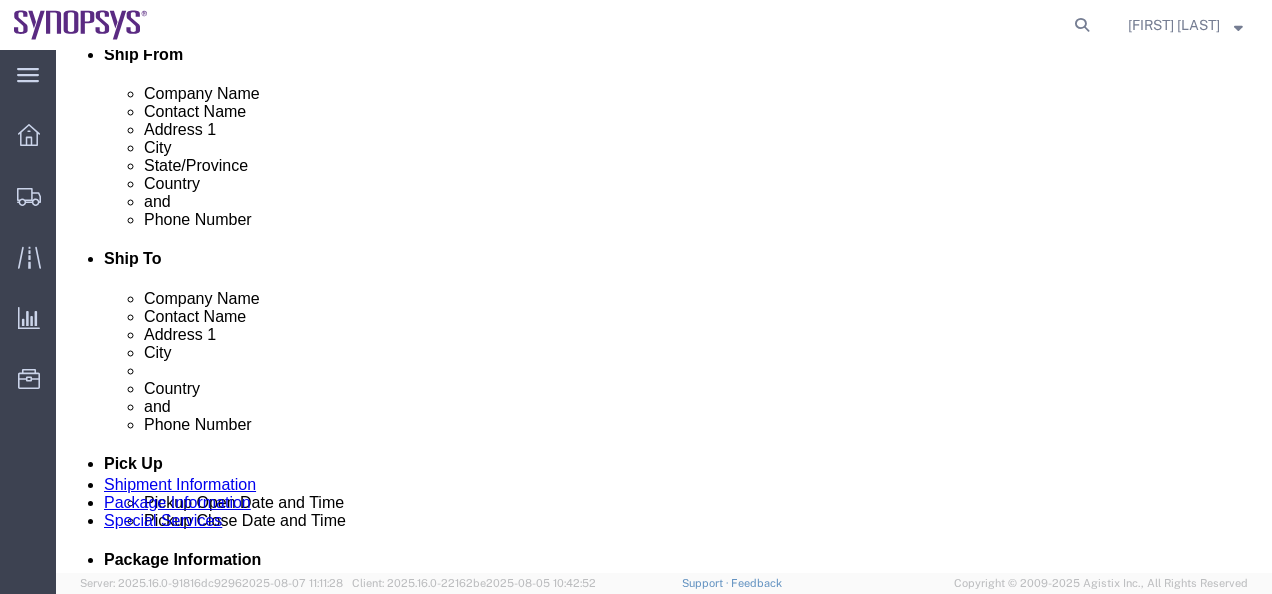 click on "Pieces: 1.00 Each Total value: 10.50 CAD" 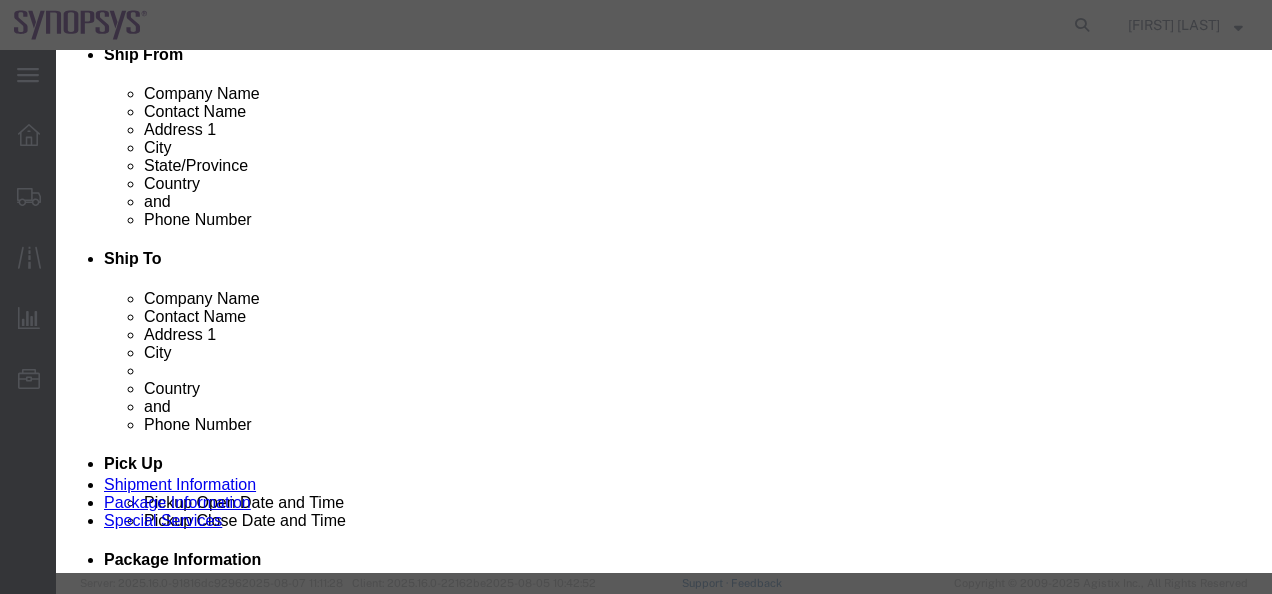 scroll, scrollTop: 600, scrollLeft: 0, axis: vertical 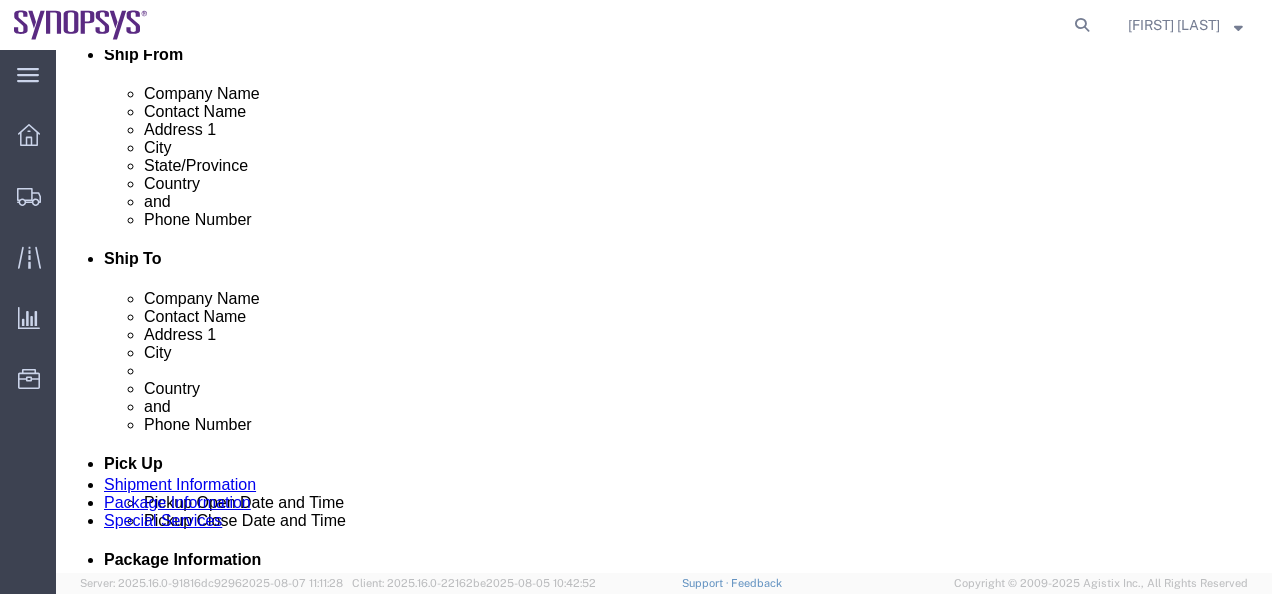 click on "Assign To" 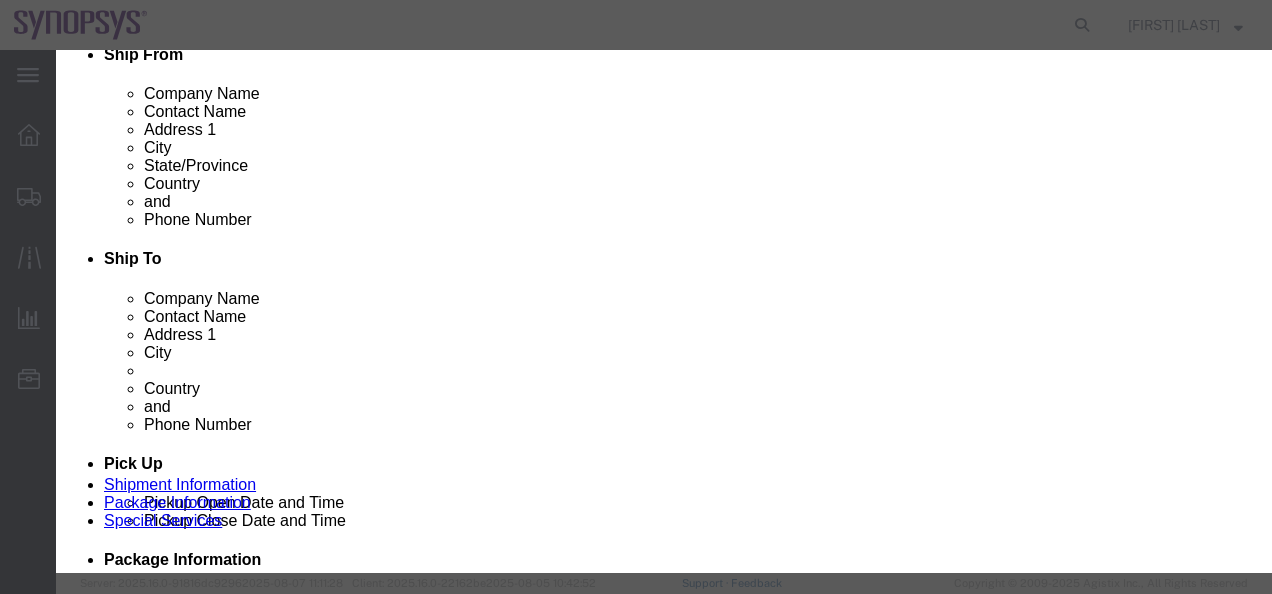 select on "117156" 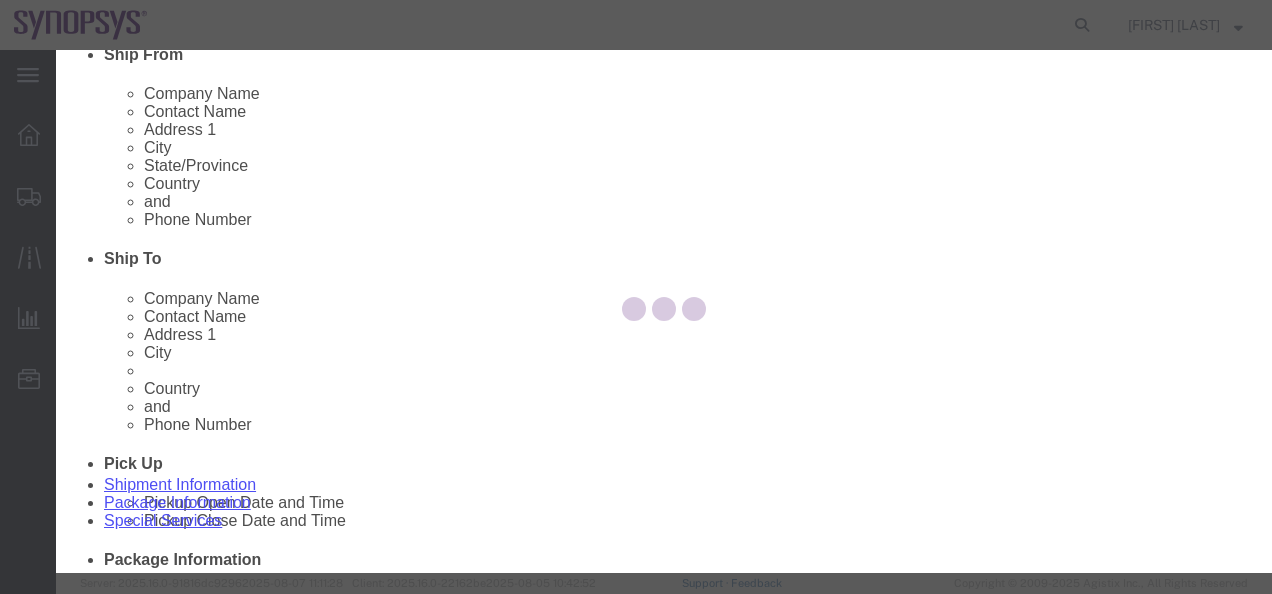 select 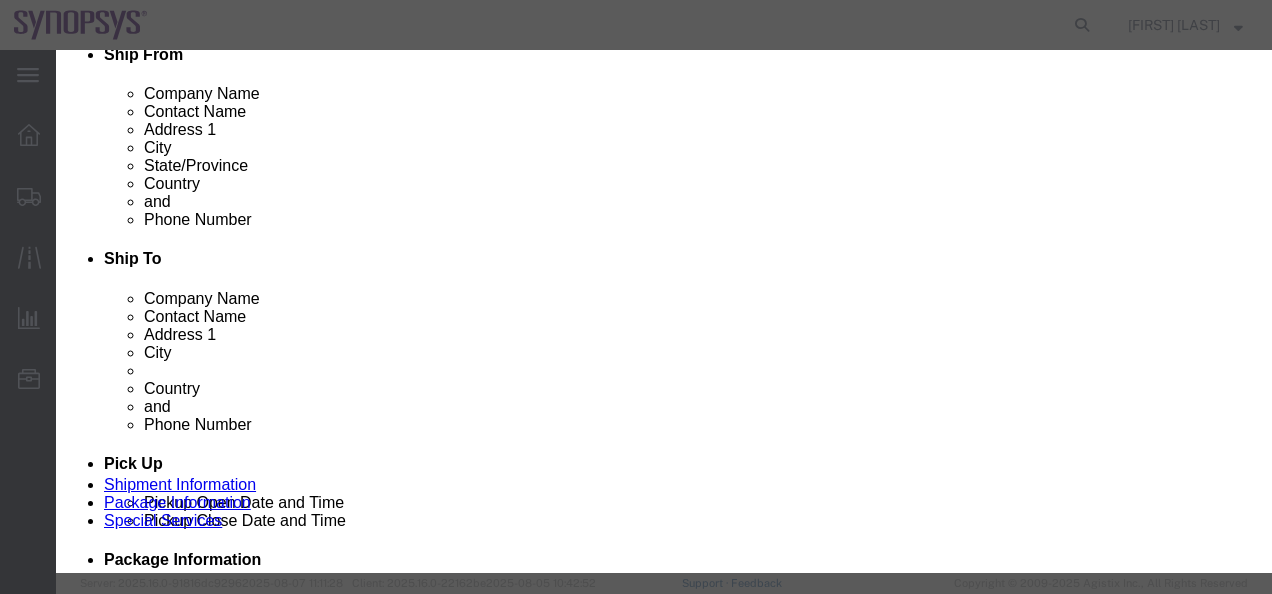type on "shipping" 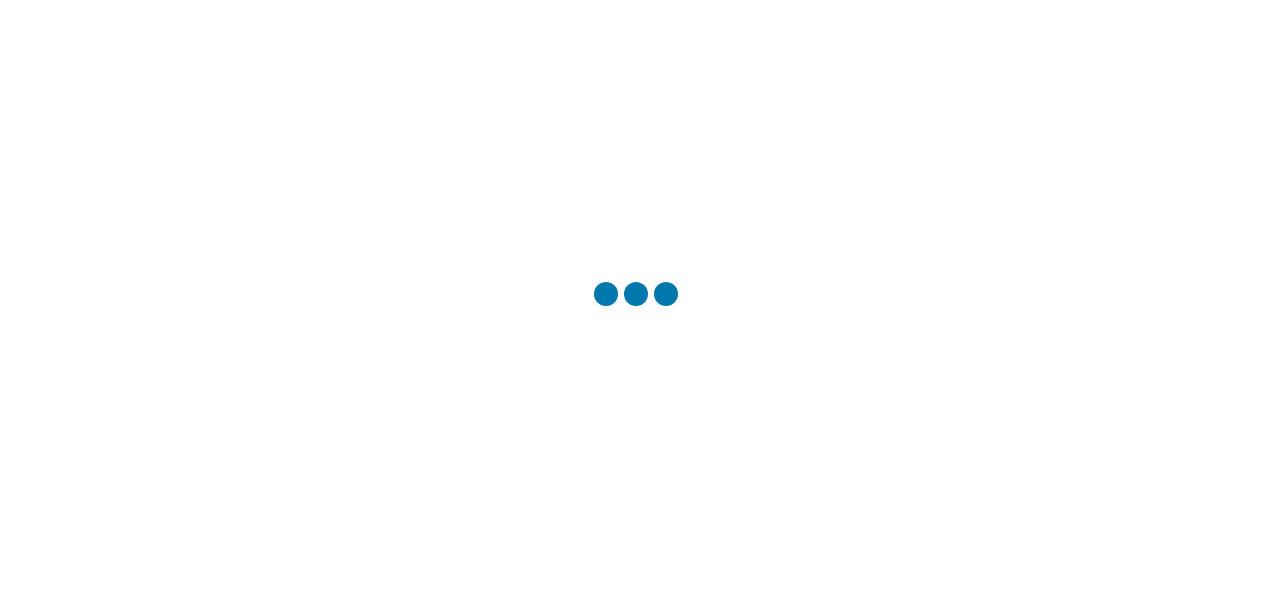 scroll, scrollTop: 0, scrollLeft: 0, axis: both 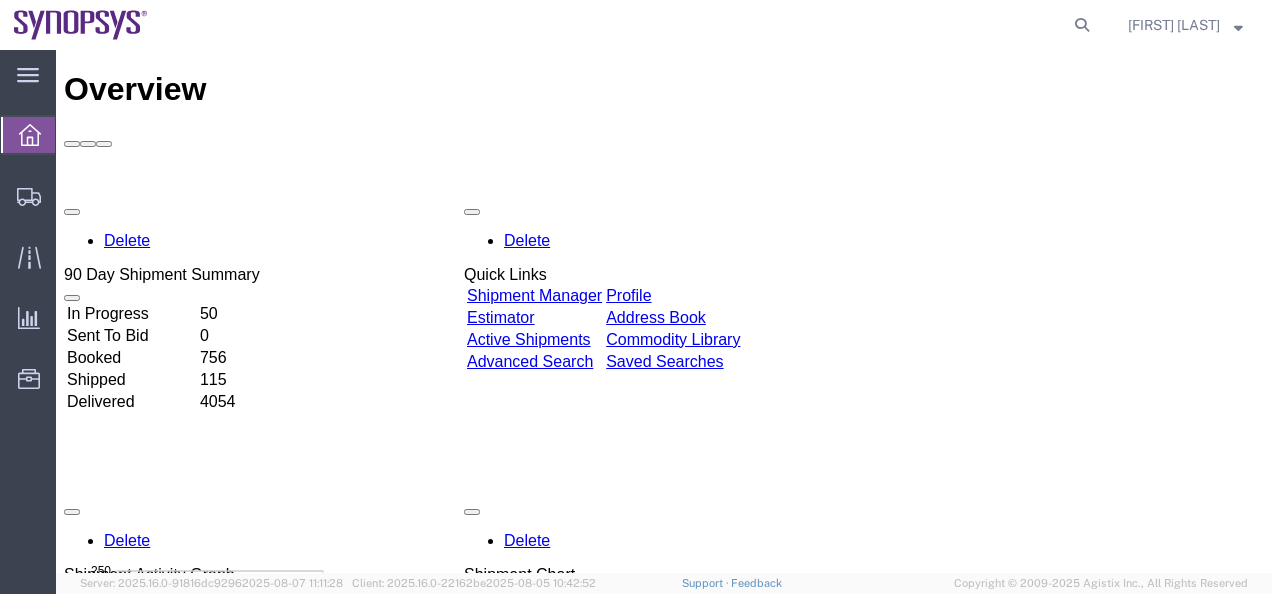 click on "Shipment Manager" at bounding box center [534, 295] 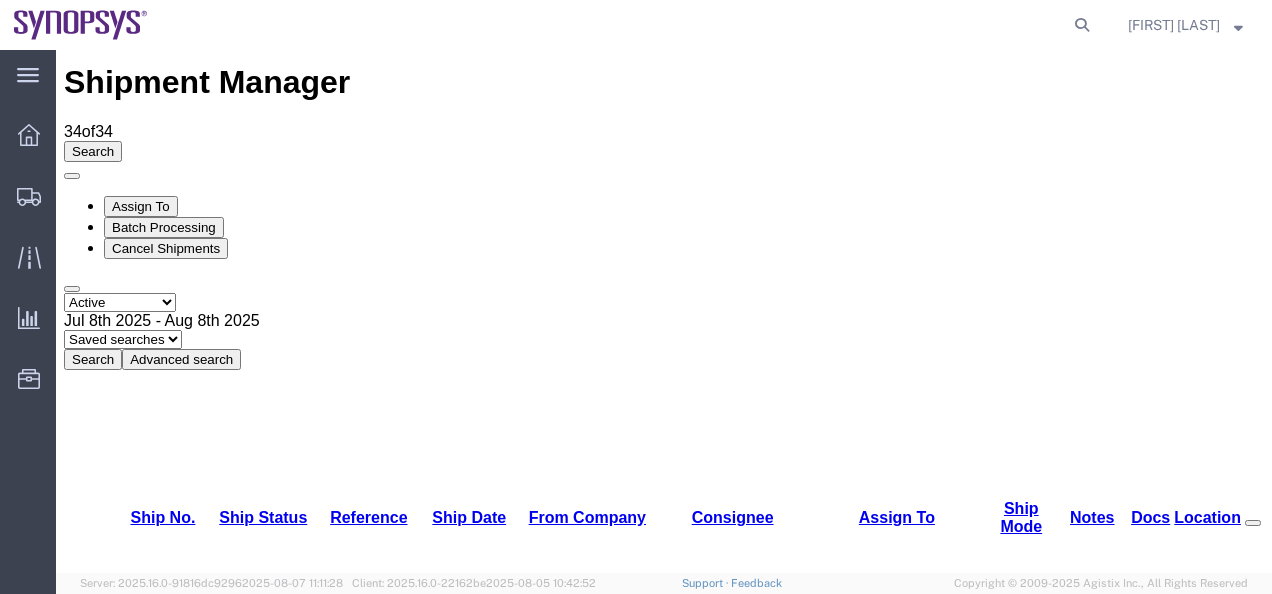 scroll, scrollTop: 0, scrollLeft: 0, axis: both 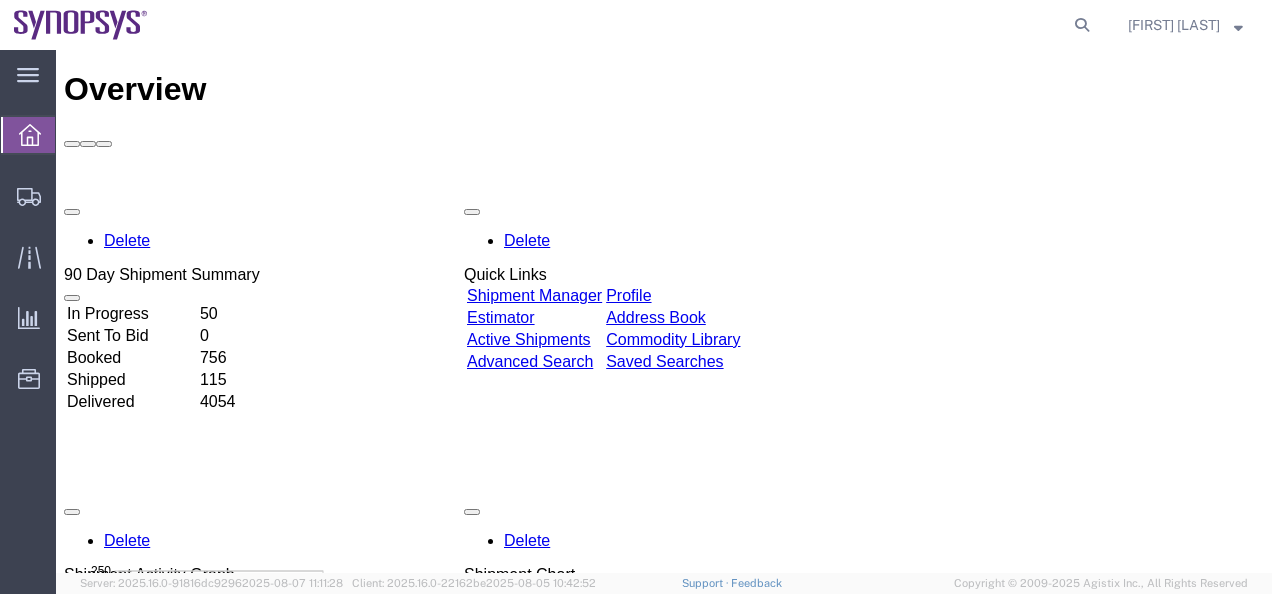 click on "Shipment Manager" at bounding box center (534, 295) 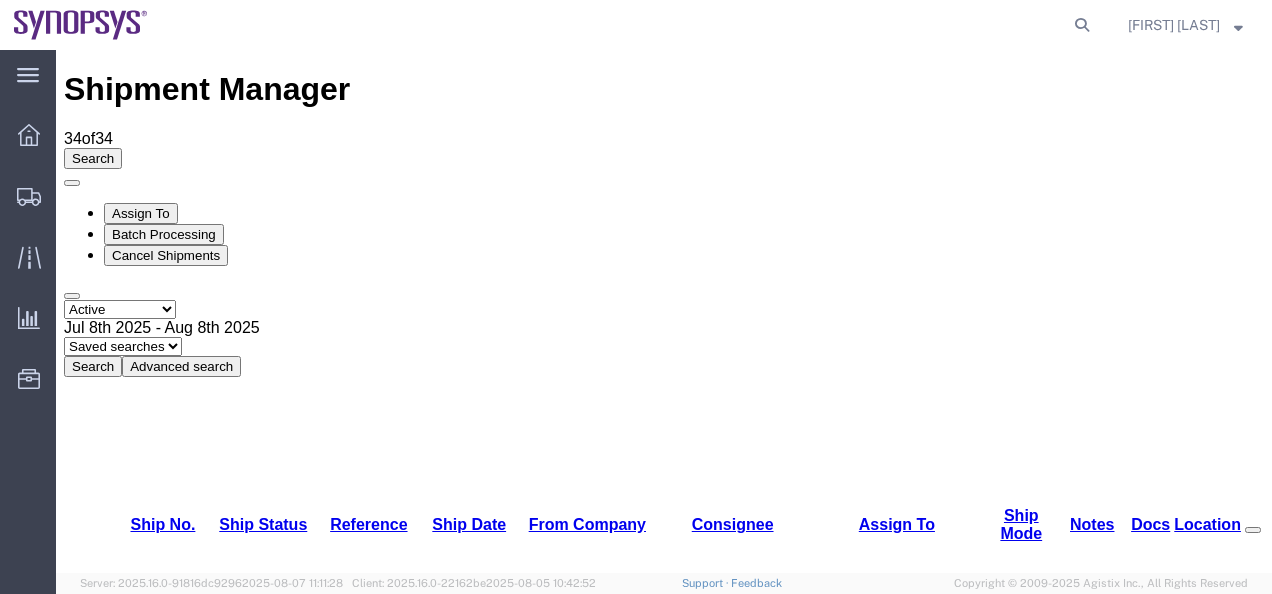 click on "56447847" at bounding box center [137, 1146] 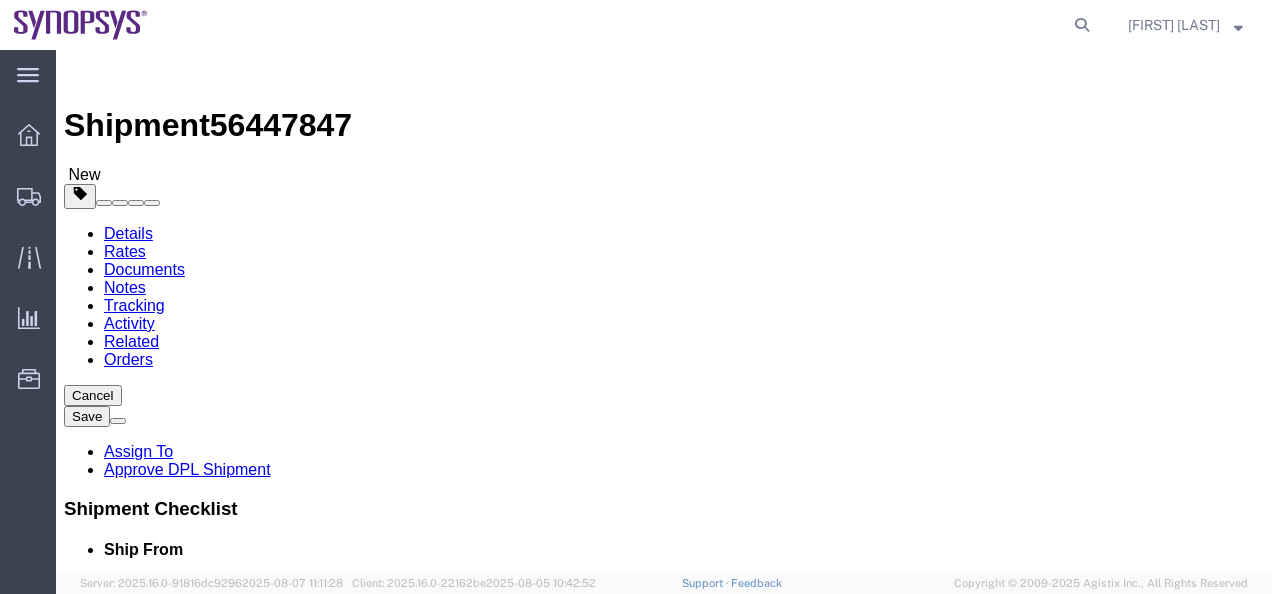 select 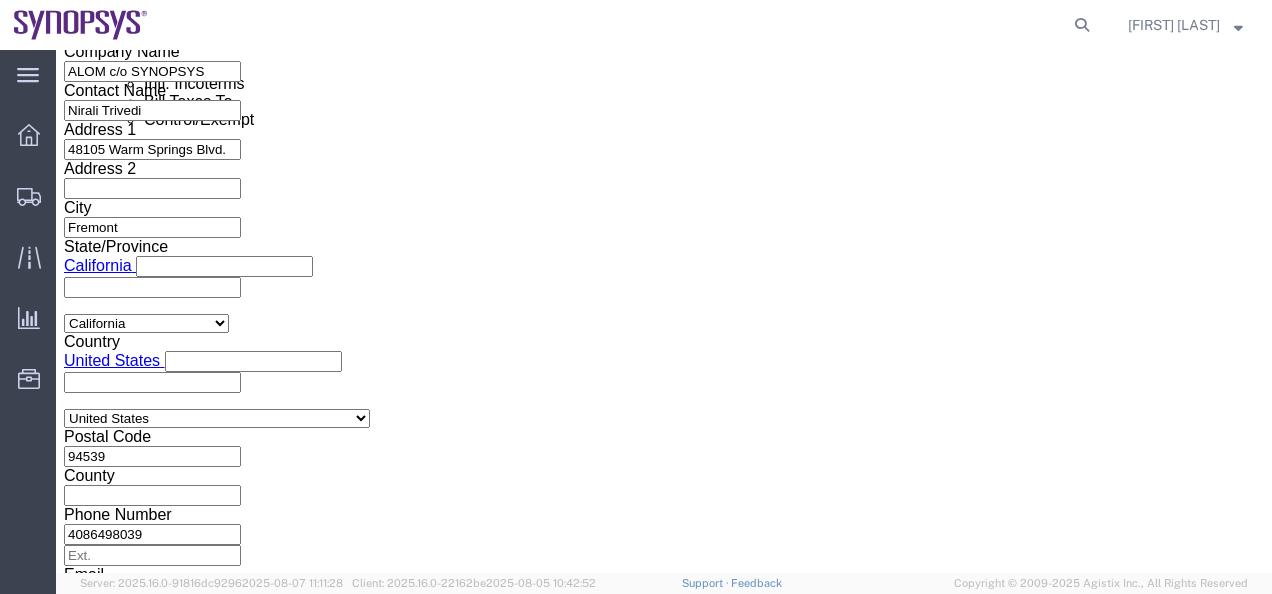 scroll, scrollTop: 1367, scrollLeft: 0, axis: vertical 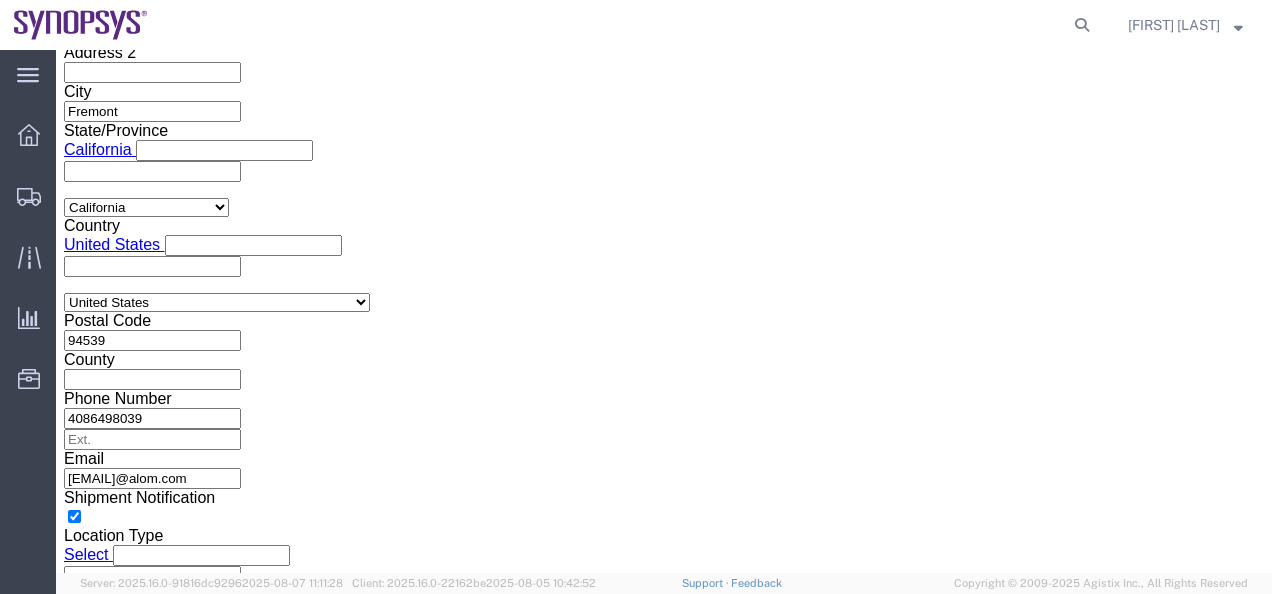click on "Continue" 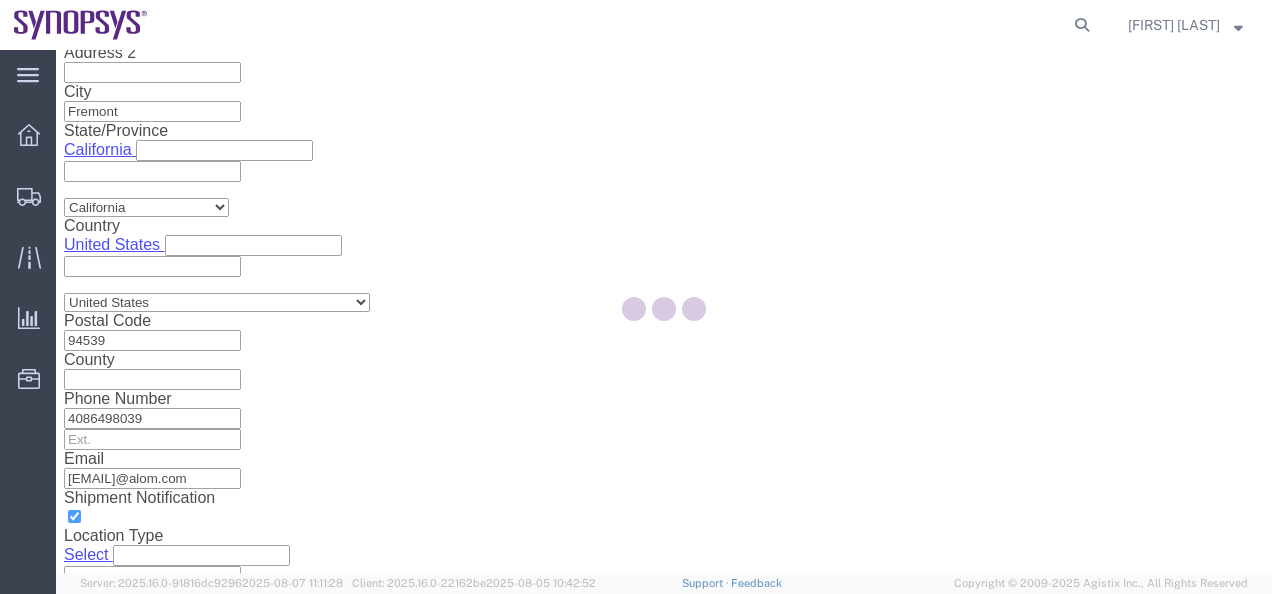 scroll, scrollTop: 252, scrollLeft: 0, axis: vertical 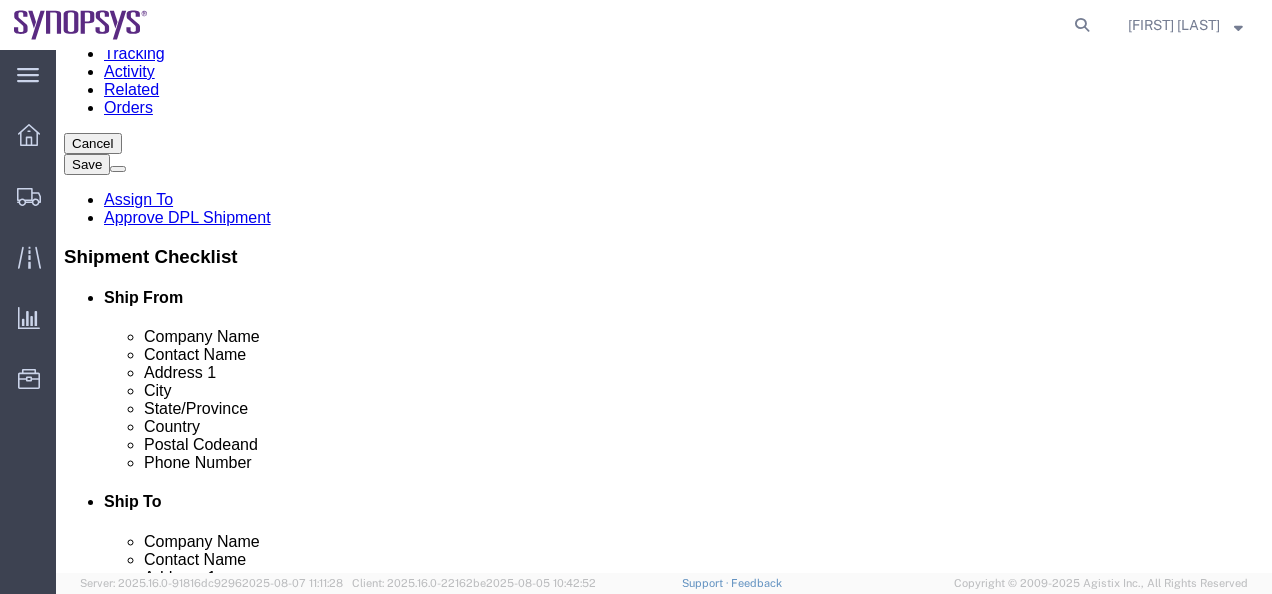 click on "1982.44 USD" 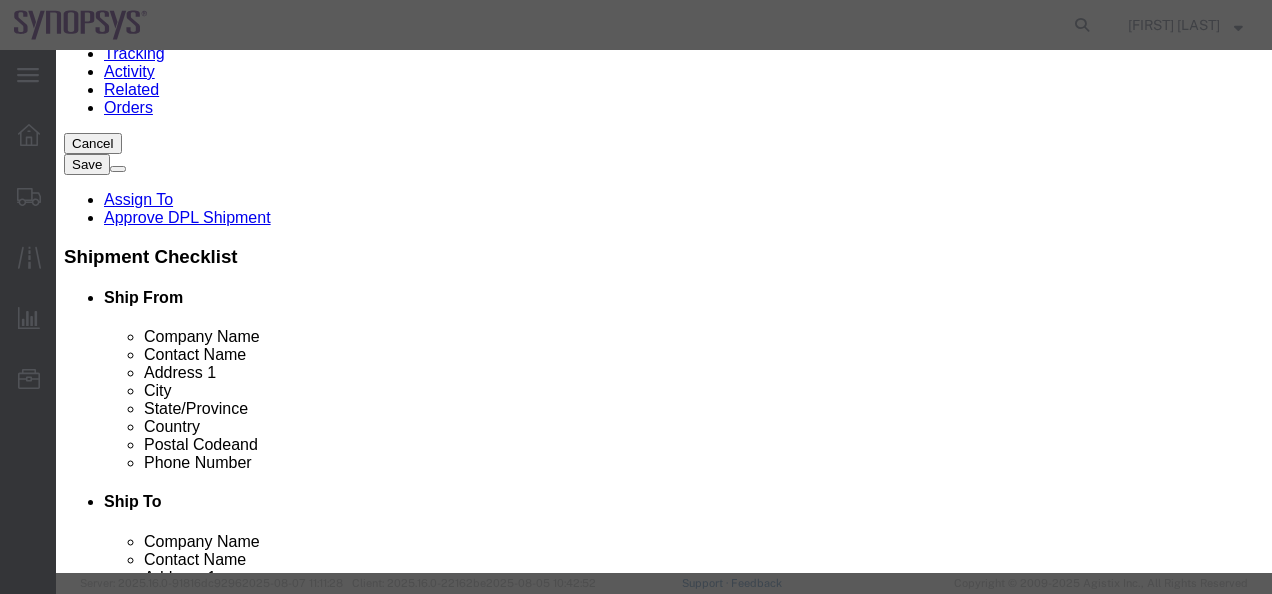 scroll, scrollTop: 0, scrollLeft: 0, axis: both 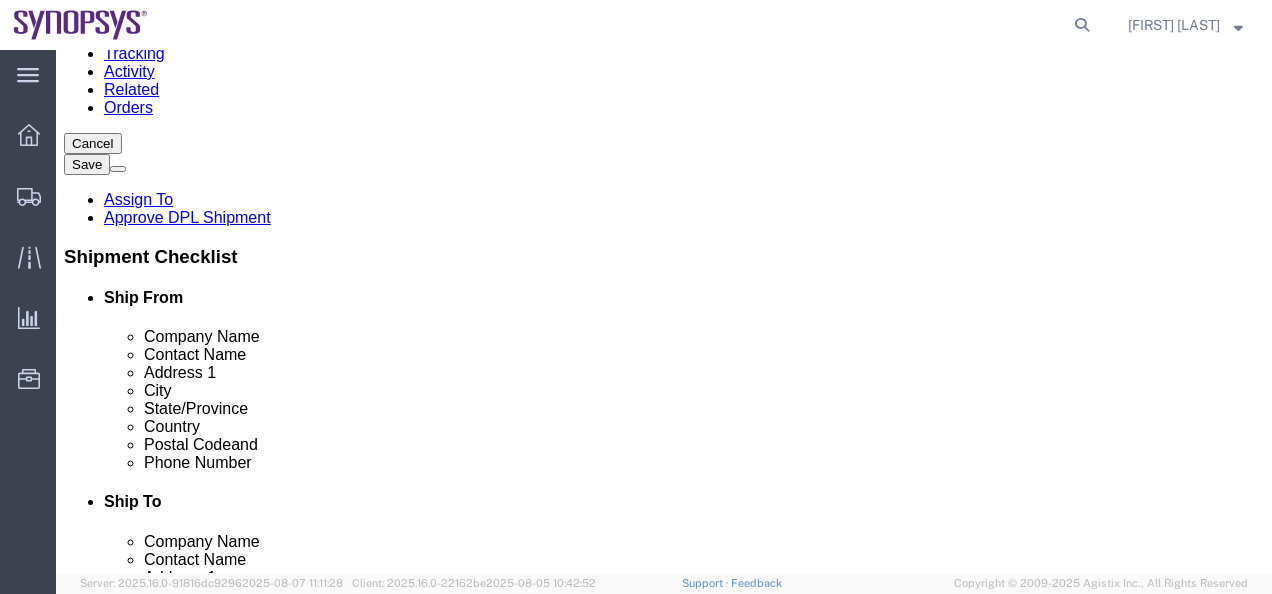 click on "Assign To" 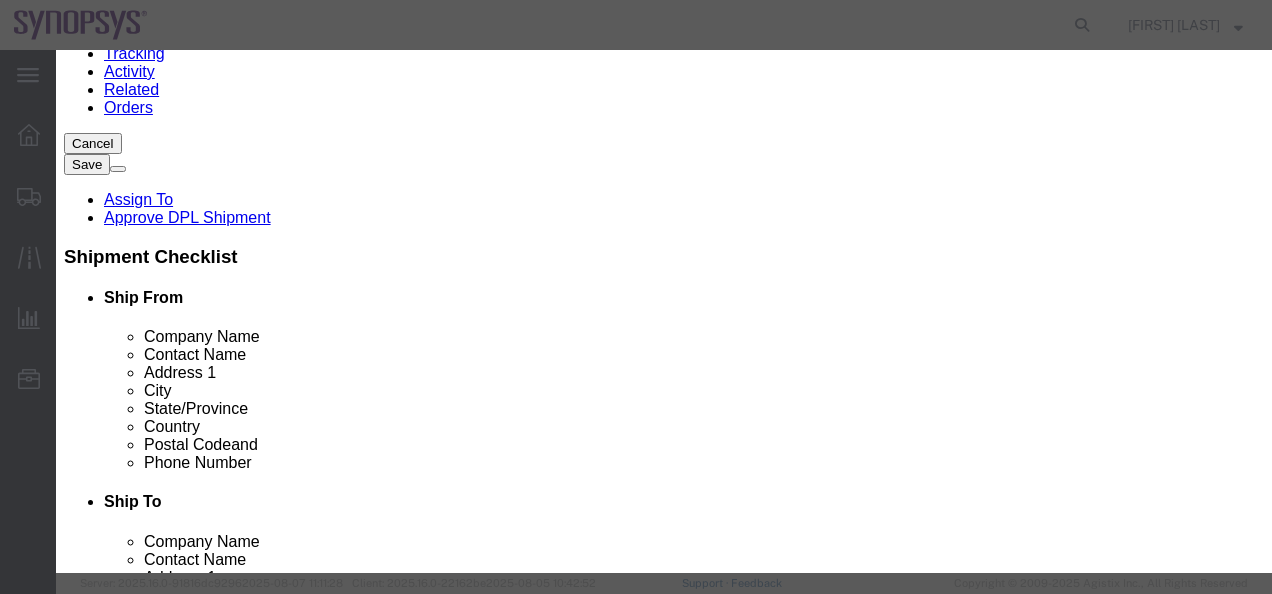 select on "117156" 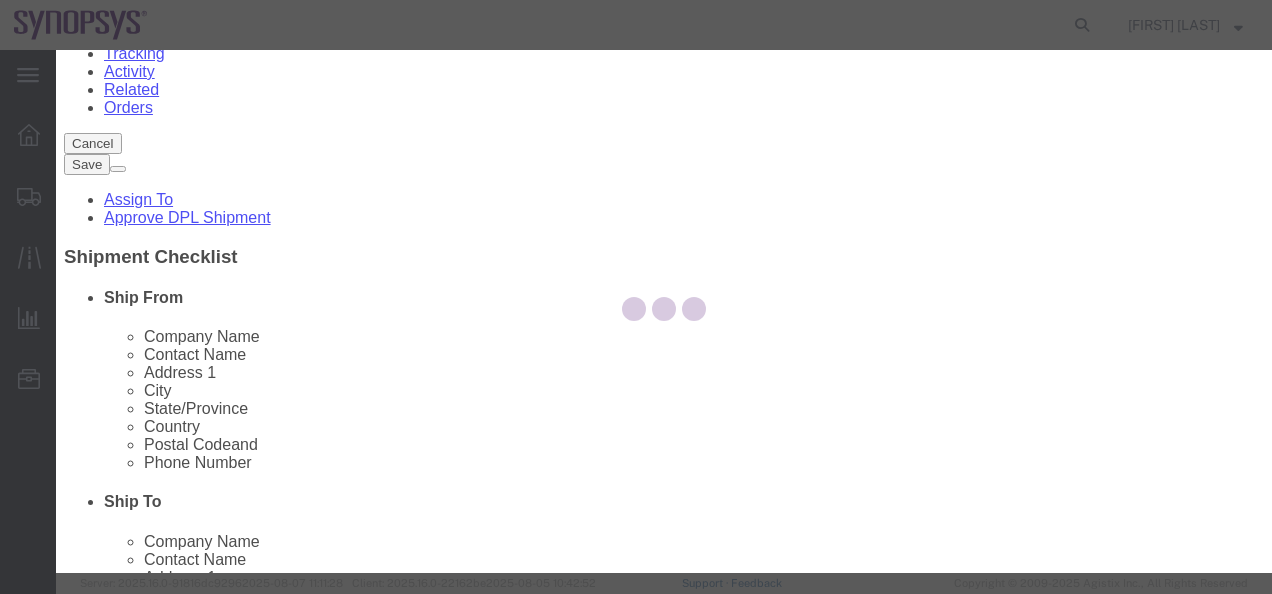 select 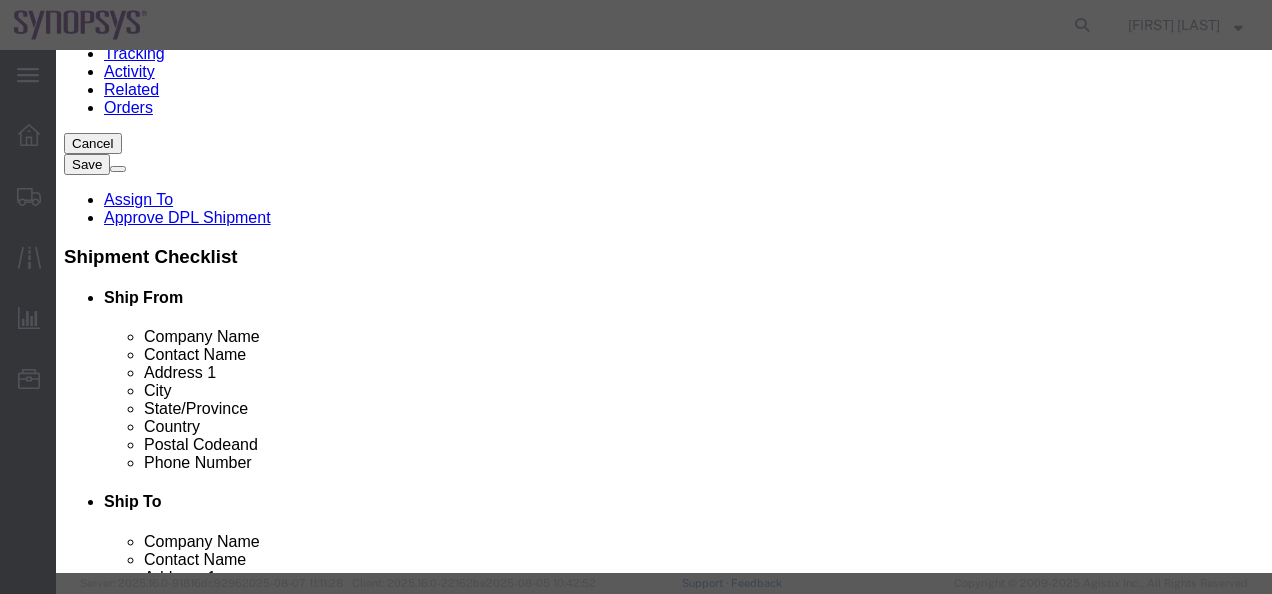 type on "shipping" 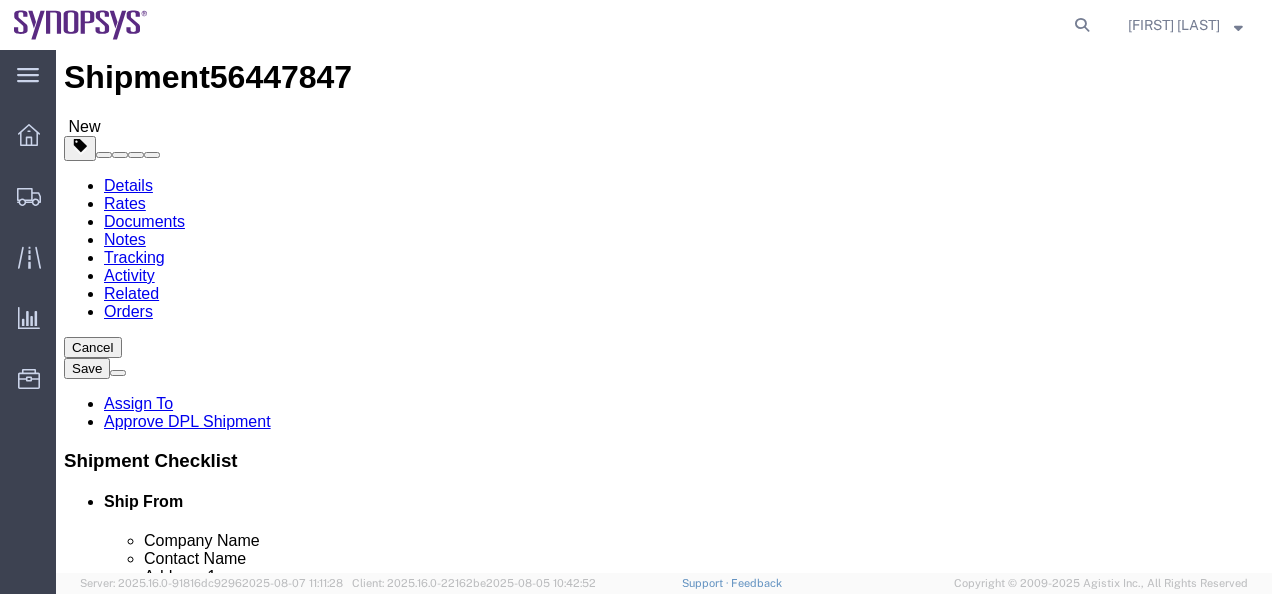 scroll, scrollTop: 0, scrollLeft: 0, axis: both 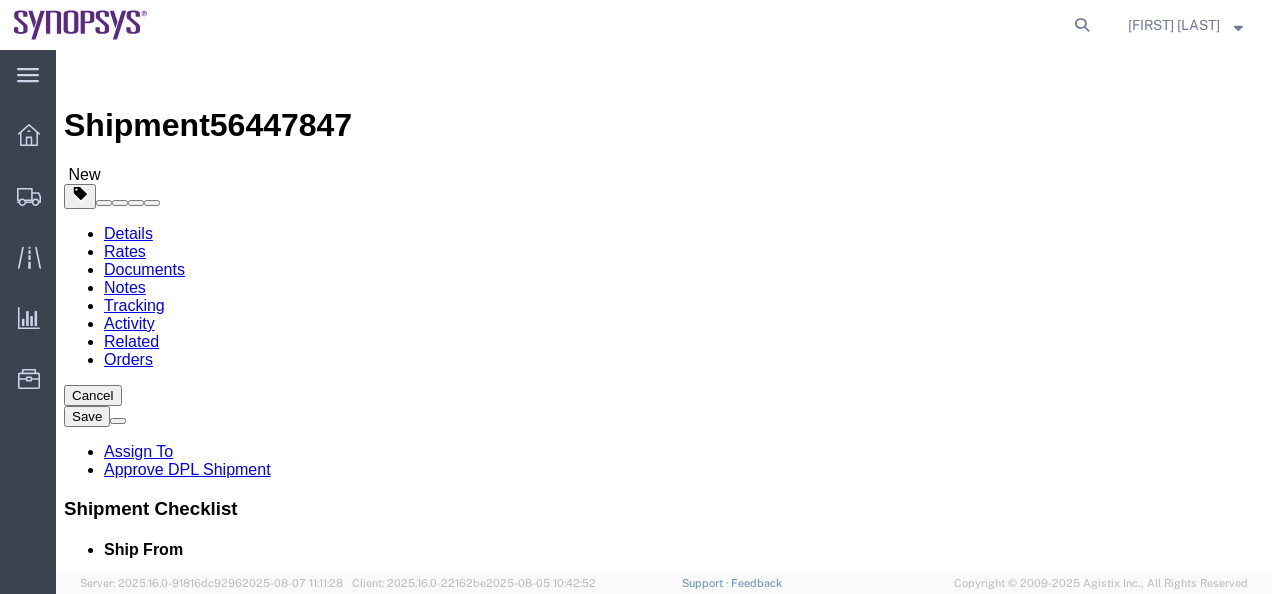 click on "Details" 